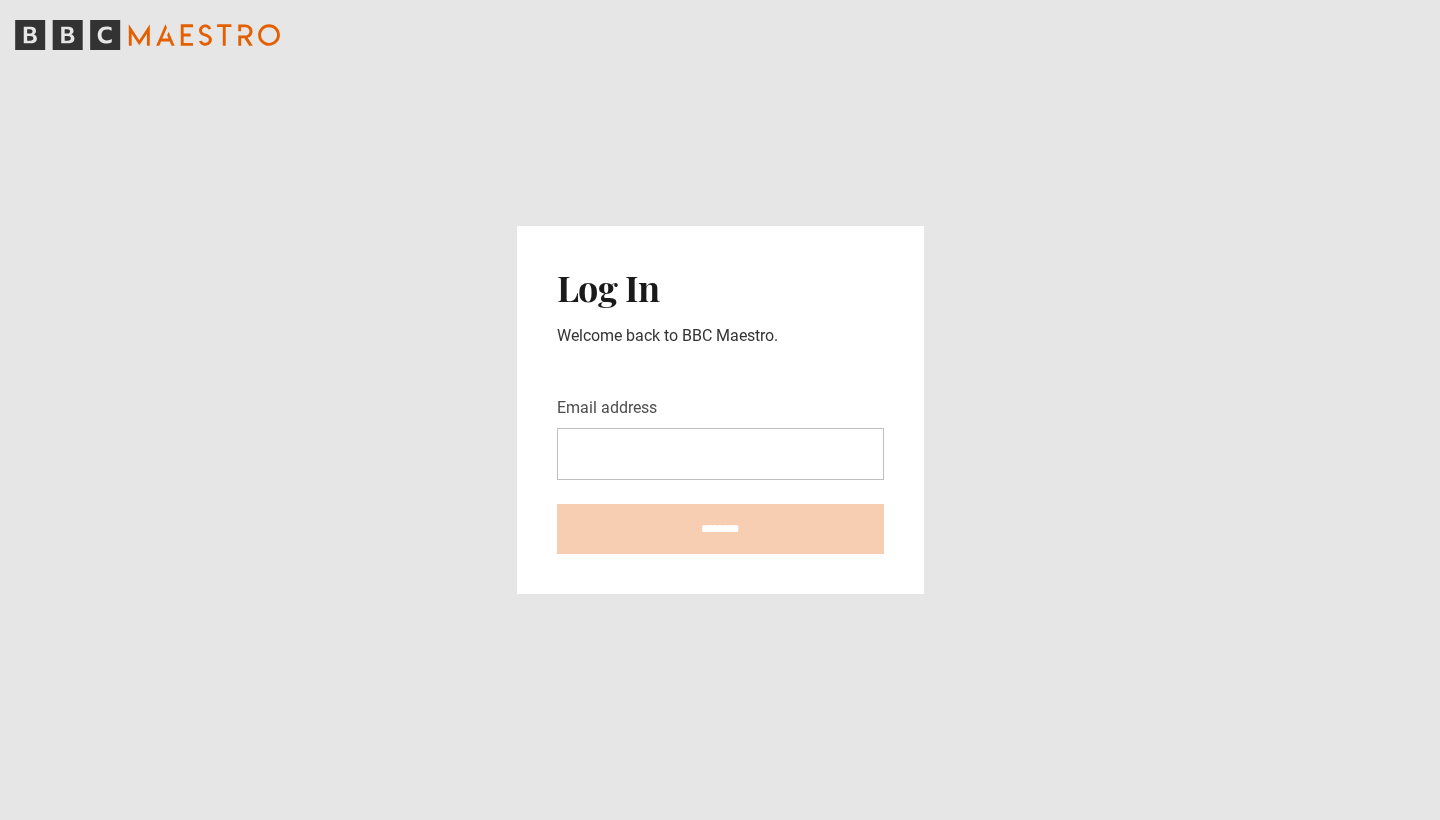 scroll, scrollTop: 0, scrollLeft: 0, axis: both 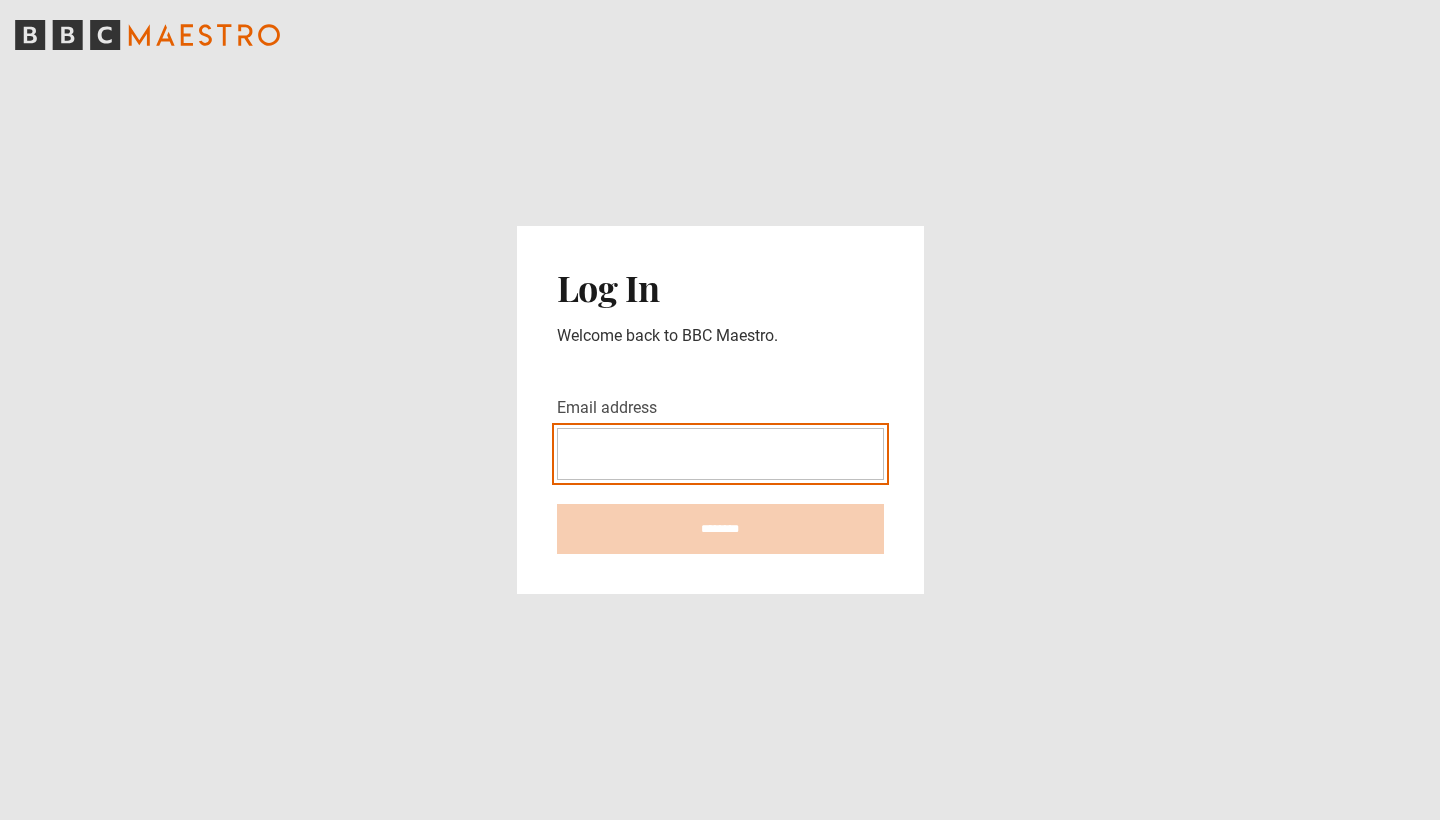 type on "**********" 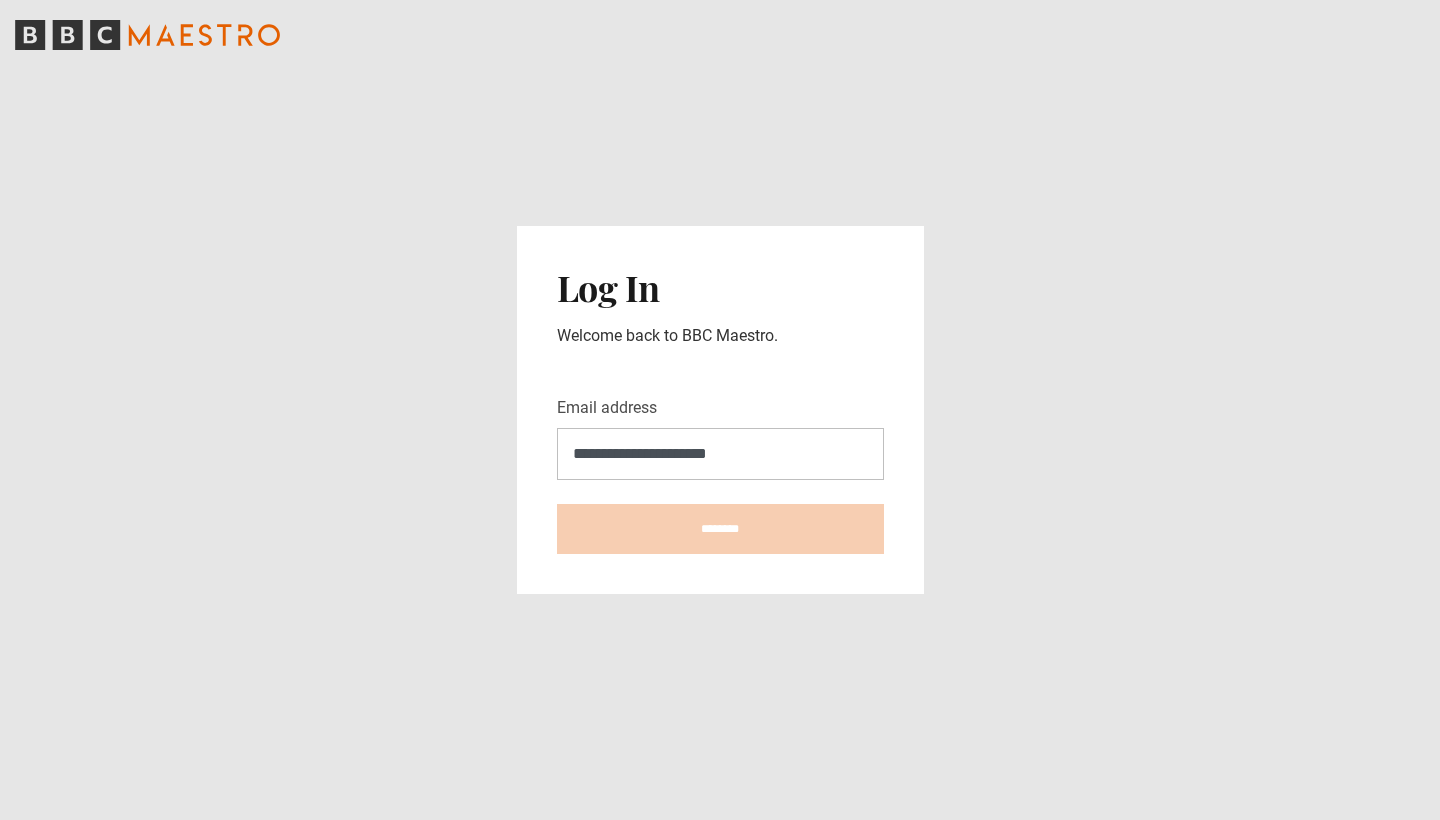 click on "********" at bounding box center [720, 529] 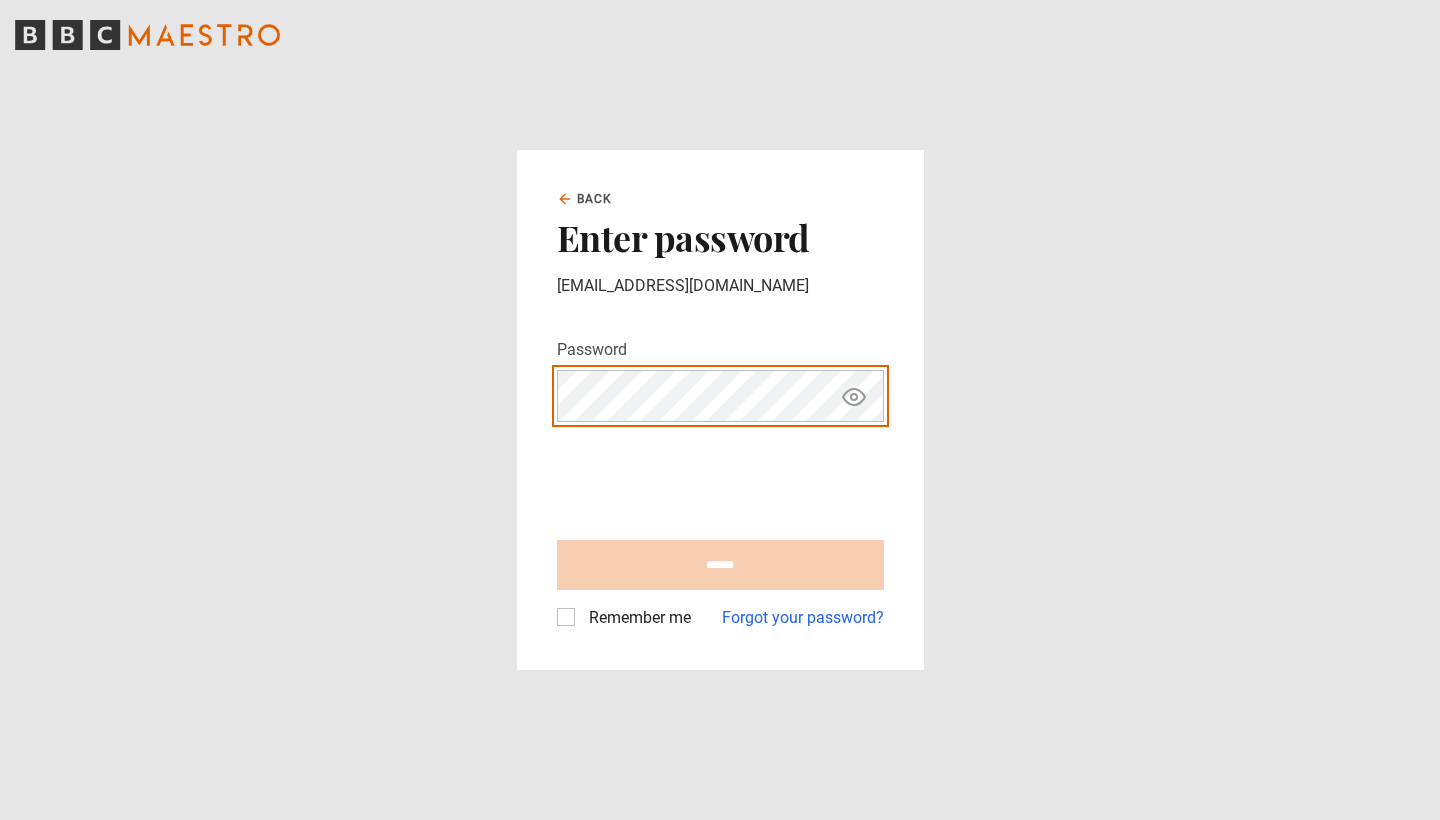 scroll, scrollTop: 0, scrollLeft: 0, axis: both 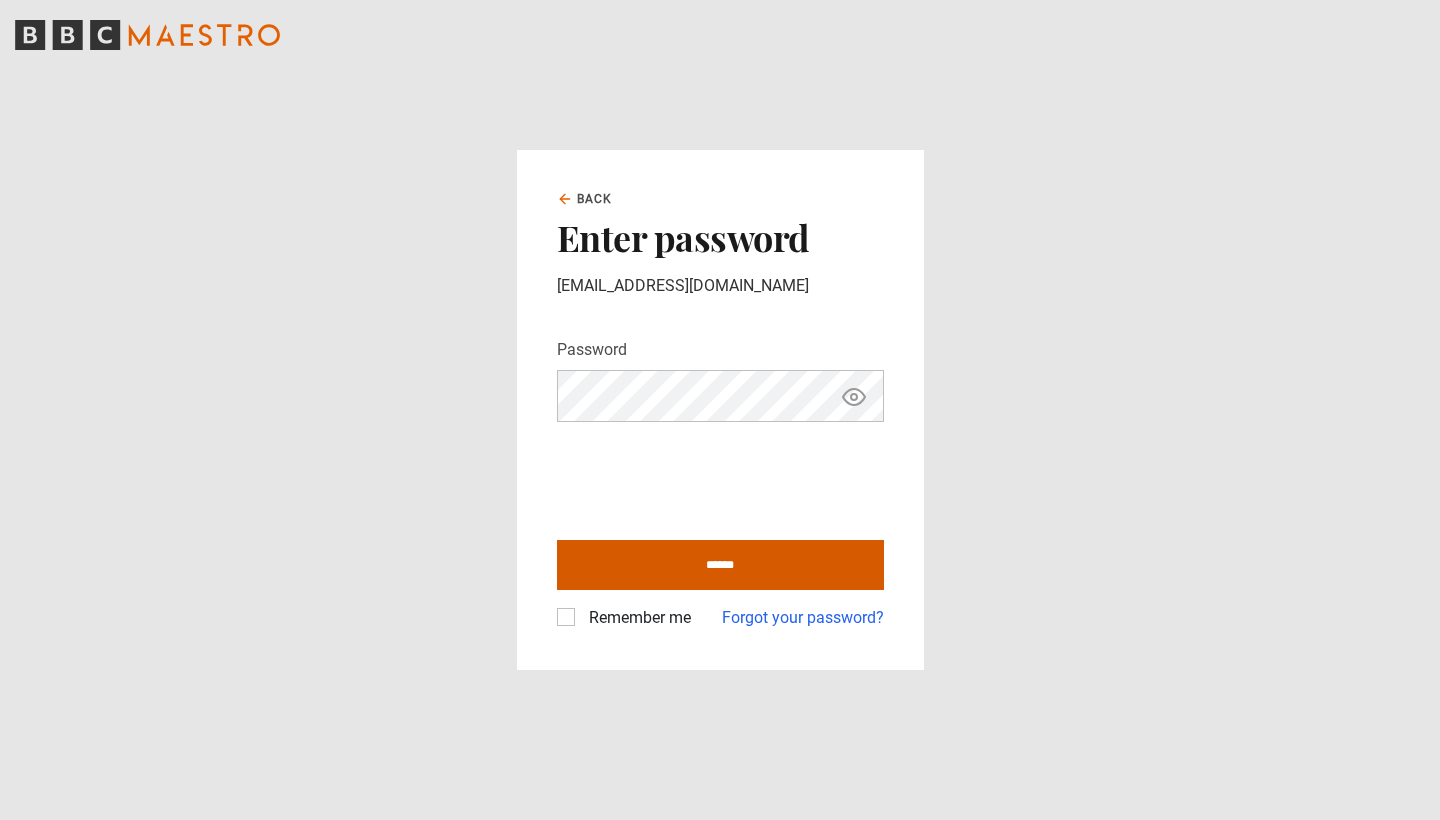 click on "******" at bounding box center (720, 565) 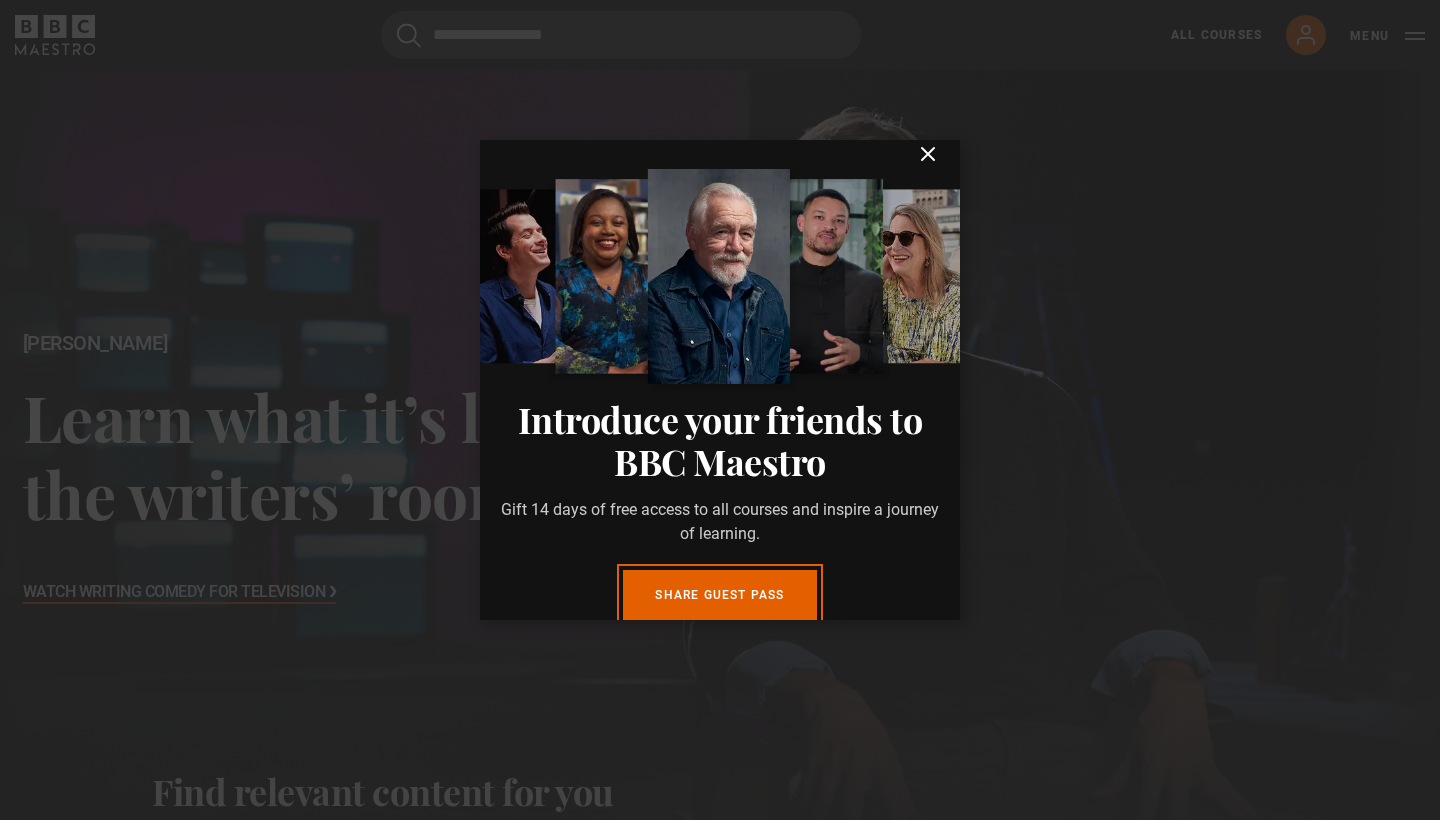 scroll, scrollTop: 694, scrollLeft: 0, axis: vertical 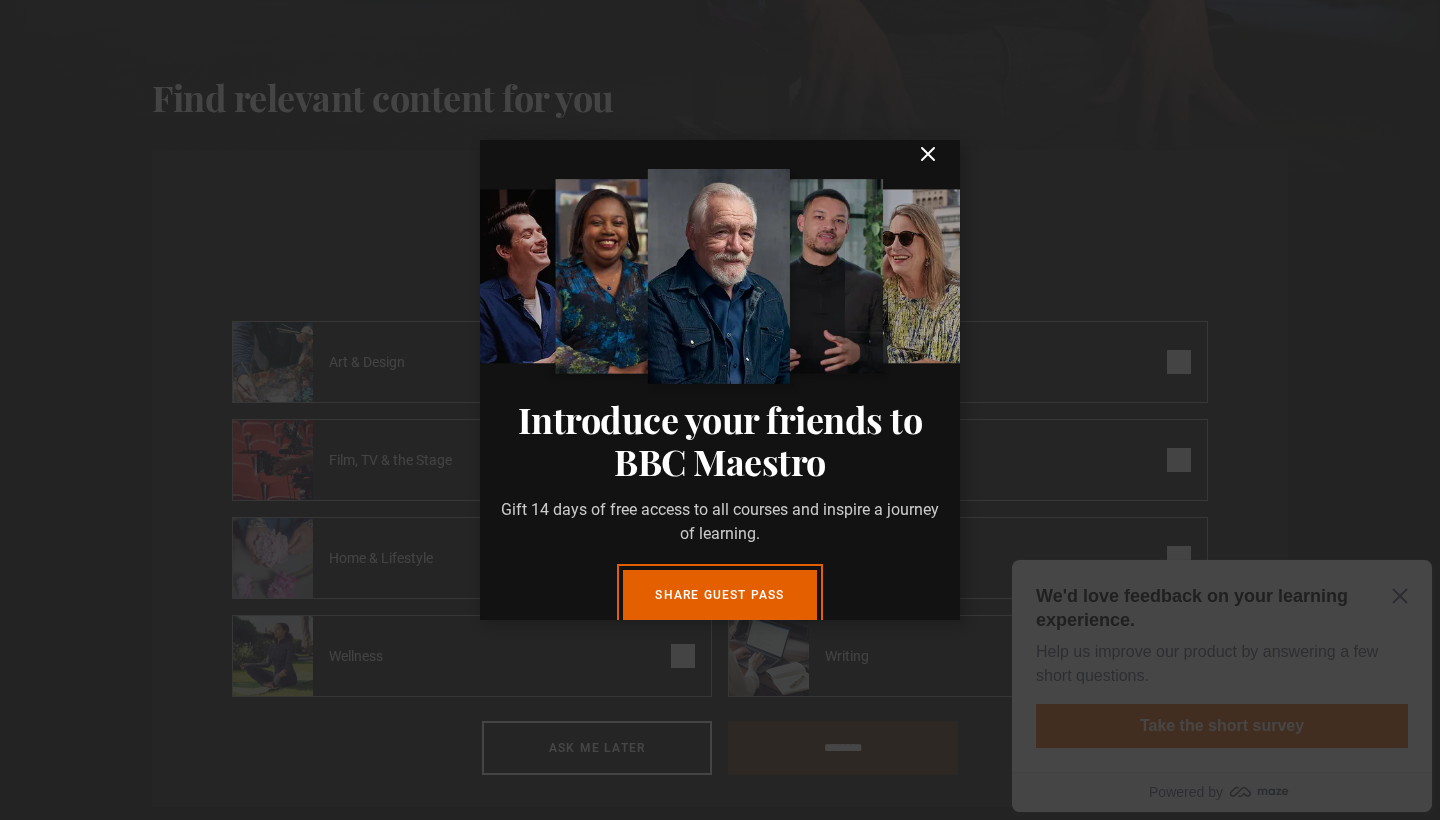 click 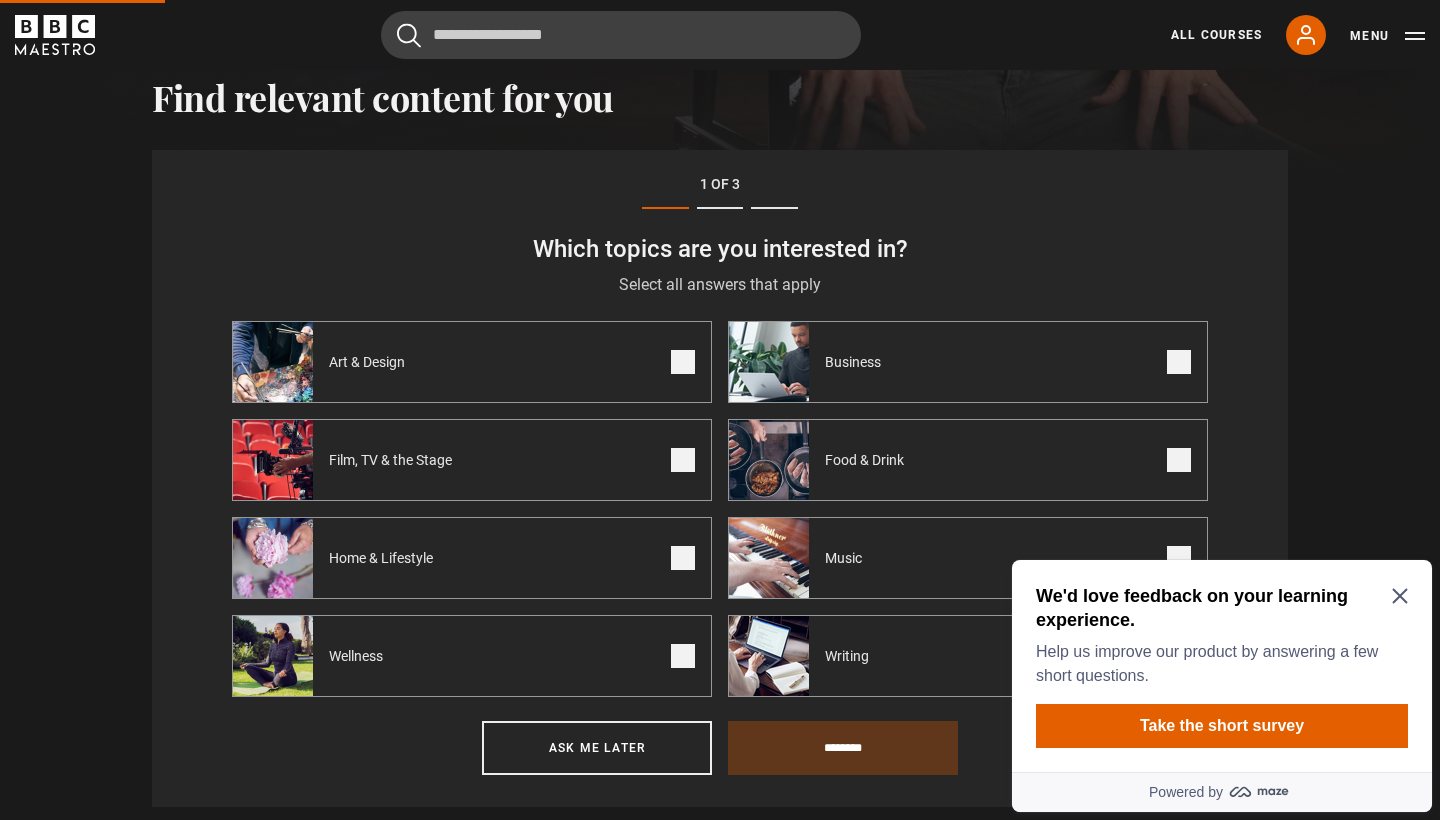 scroll, scrollTop: 0, scrollLeft: 0, axis: both 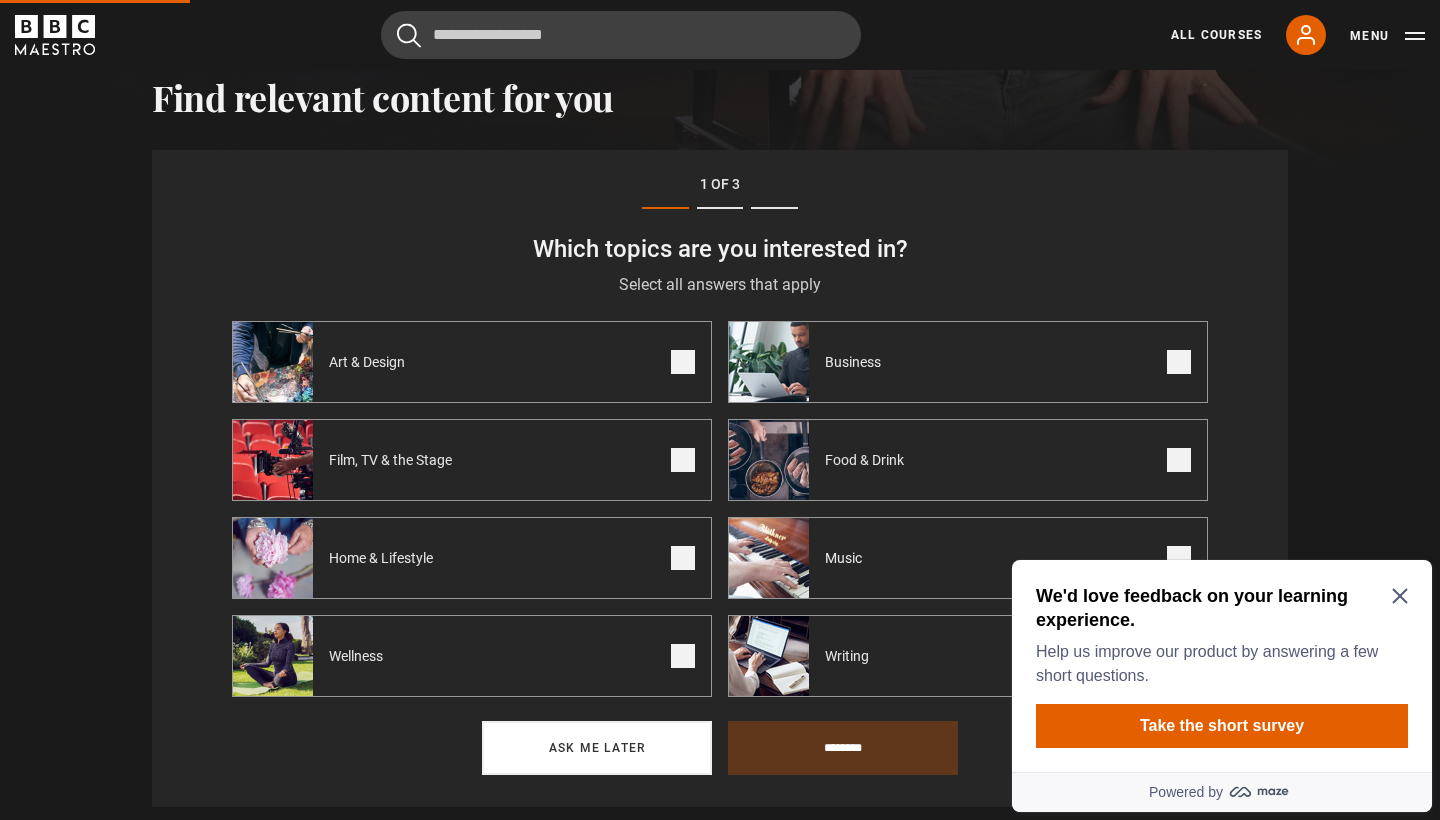 click on "Ask me later" at bounding box center (597, 748) 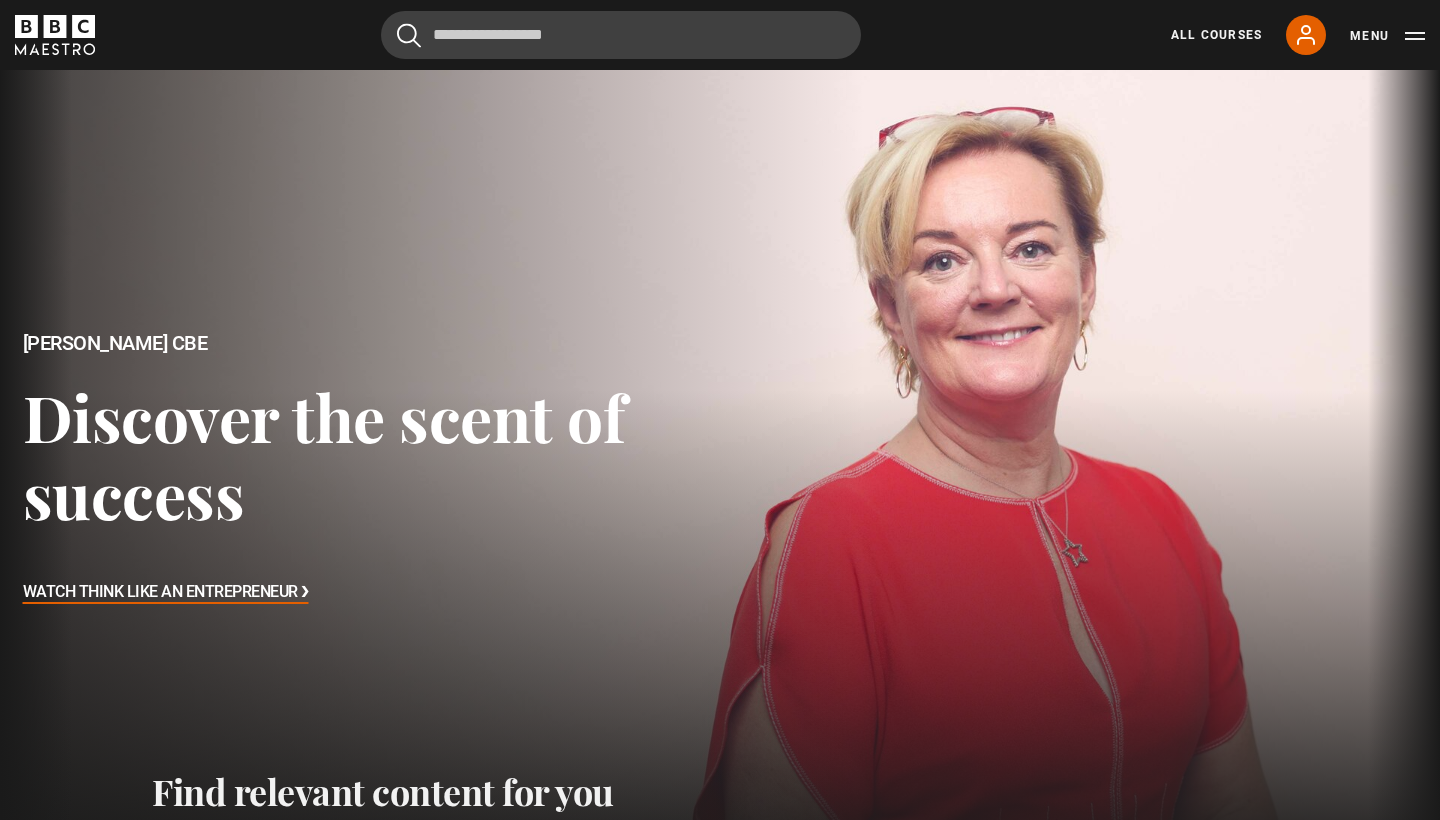 scroll, scrollTop: 694, scrollLeft: 0, axis: vertical 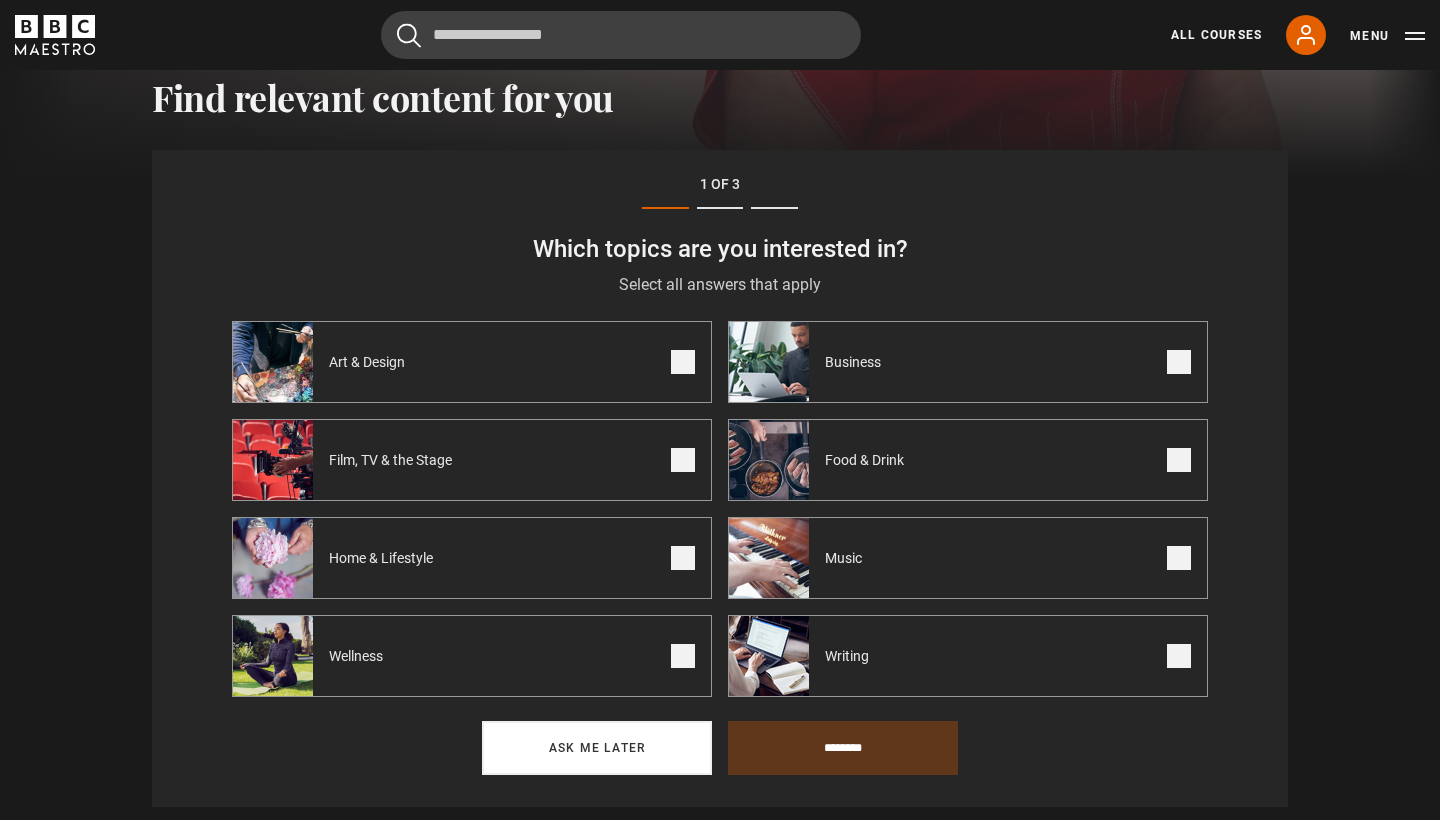 click on "Ask me later" at bounding box center (597, 748) 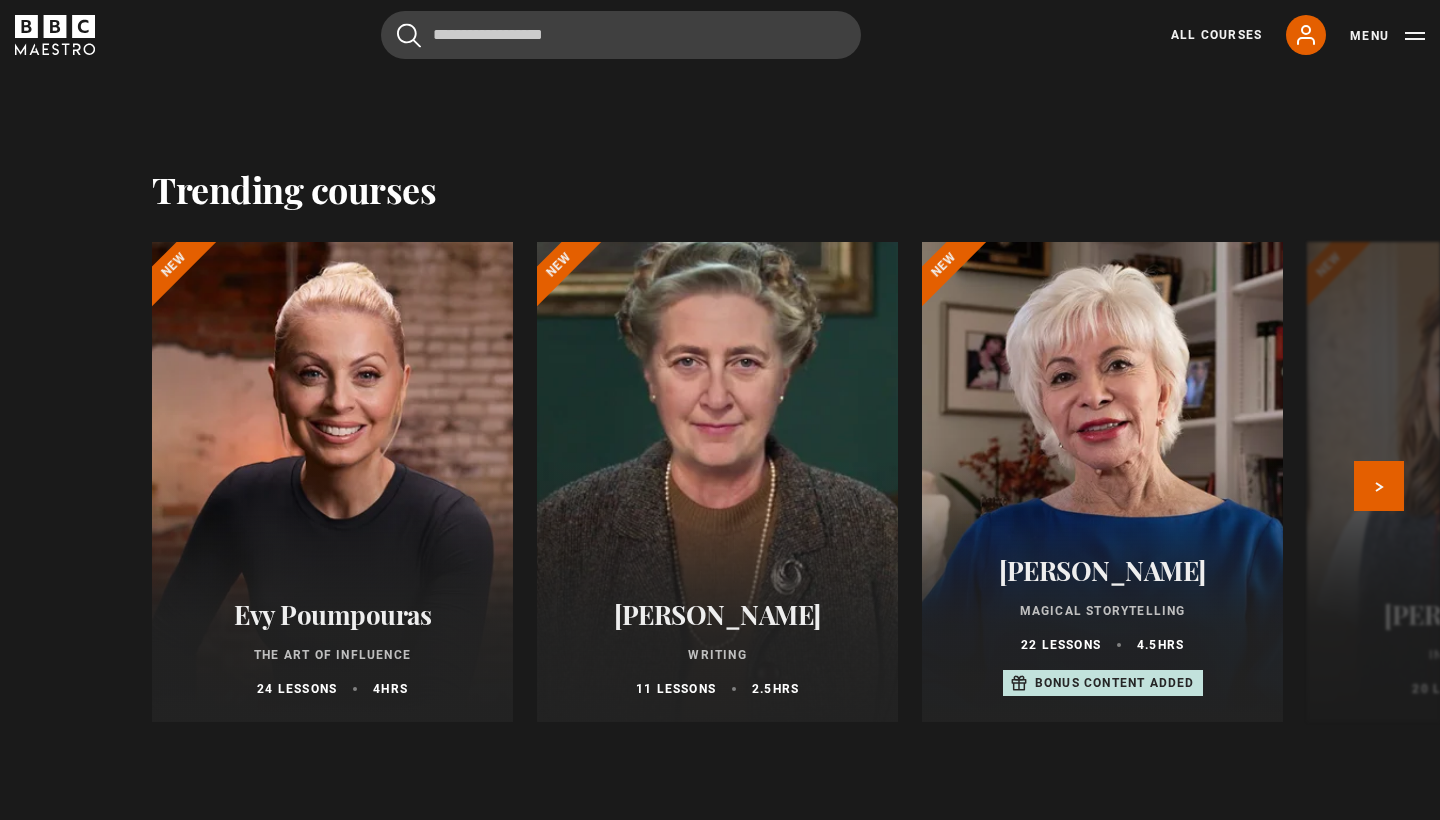 scroll, scrollTop: 2300, scrollLeft: 0, axis: vertical 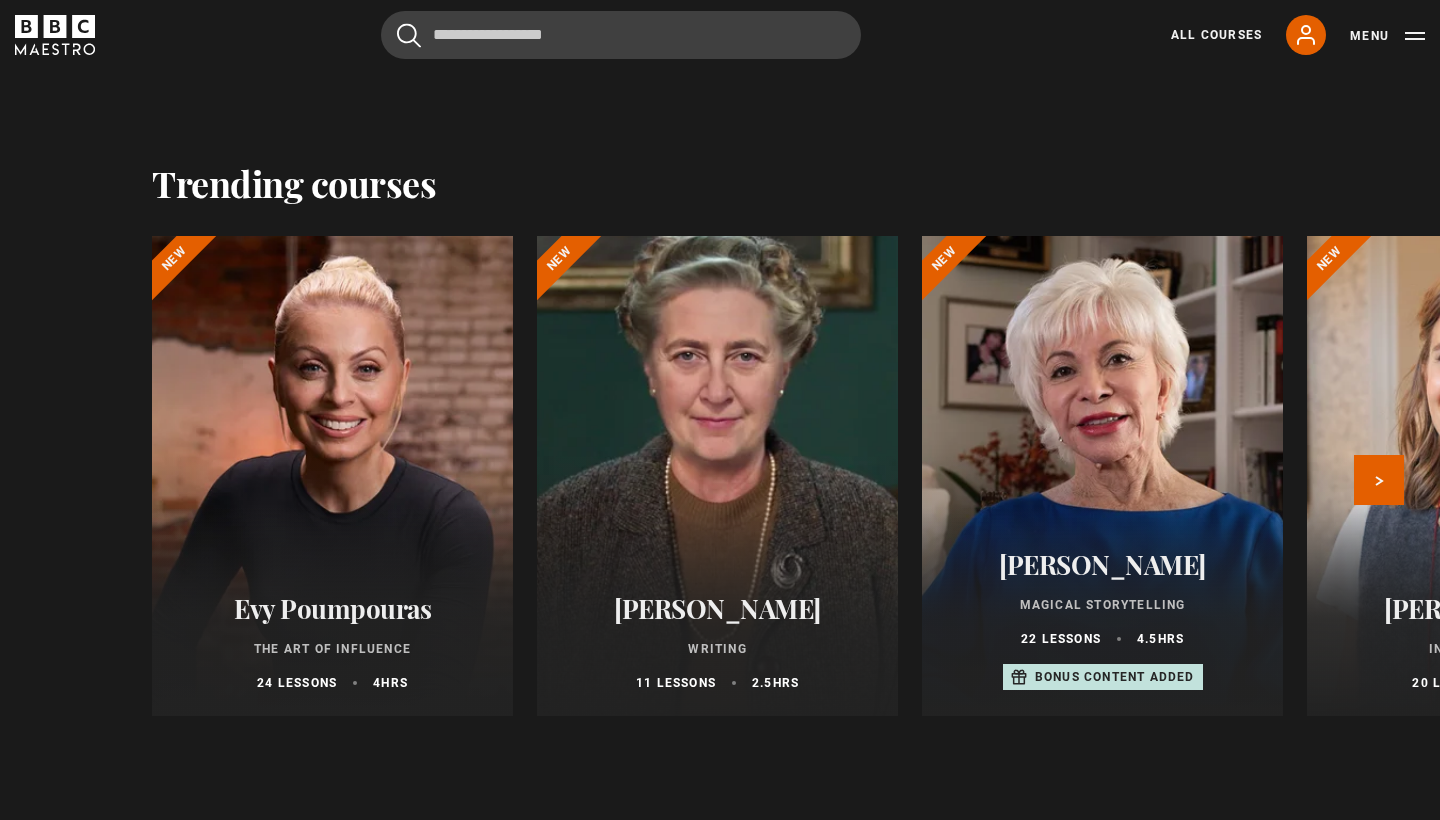 click at bounding box center [717, 476] 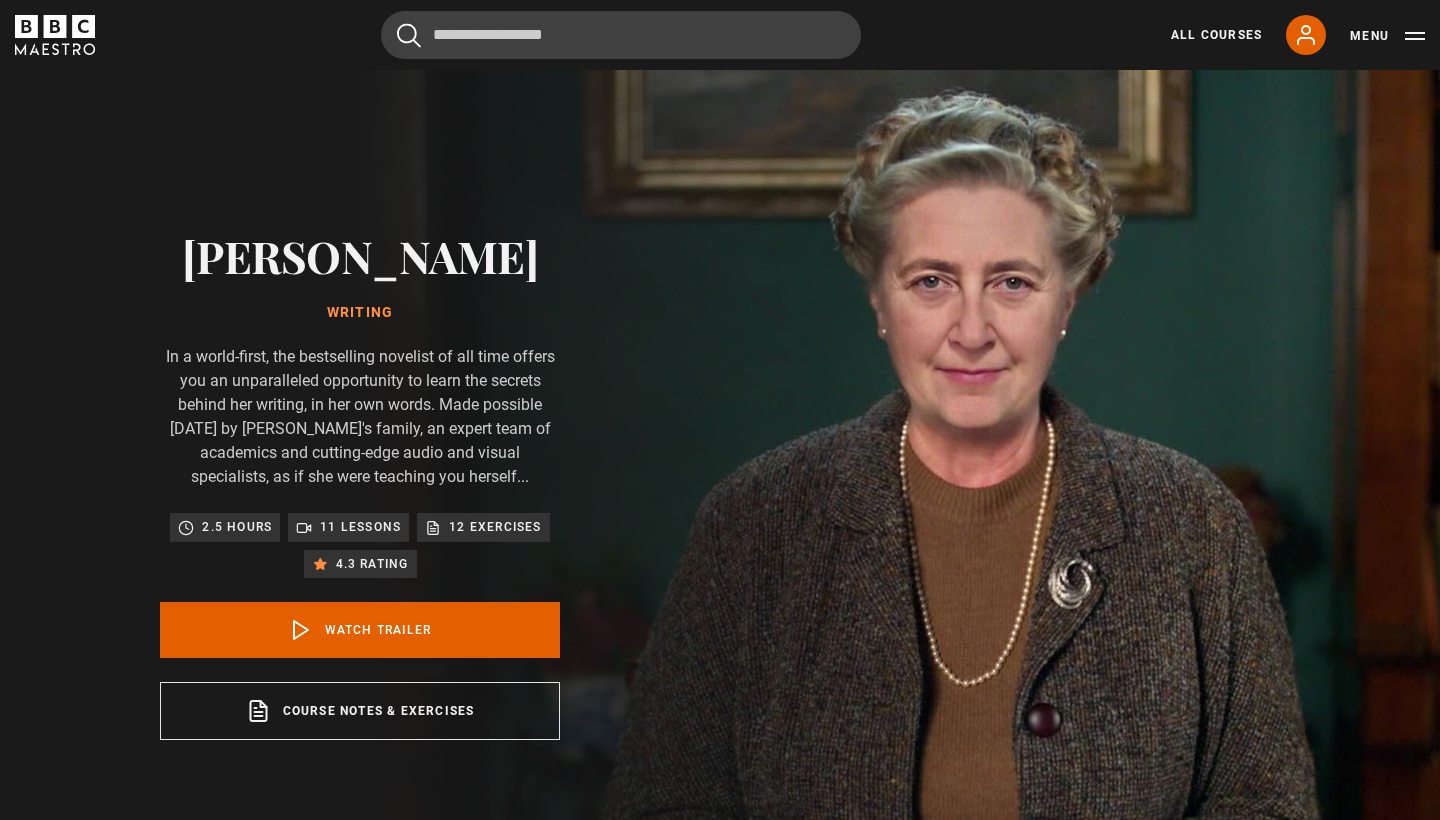 scroll, scrollTop: 0, scrollLeft: 0, axis: both 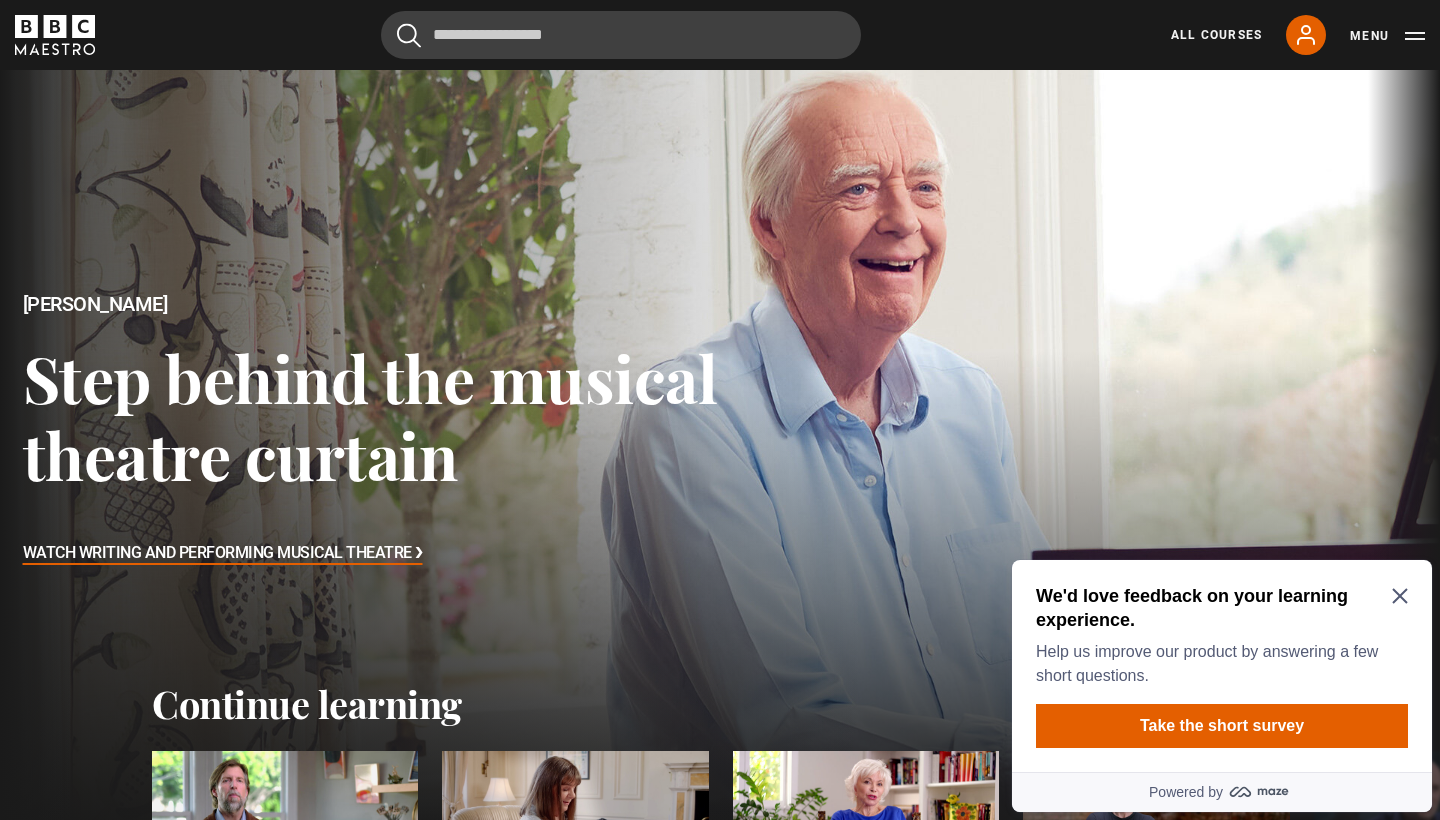 click on "We'd love feedback on your learning experience. Help us improve our product by answering a few short questions. Take the short survey" at bounding box center (1222, 666) 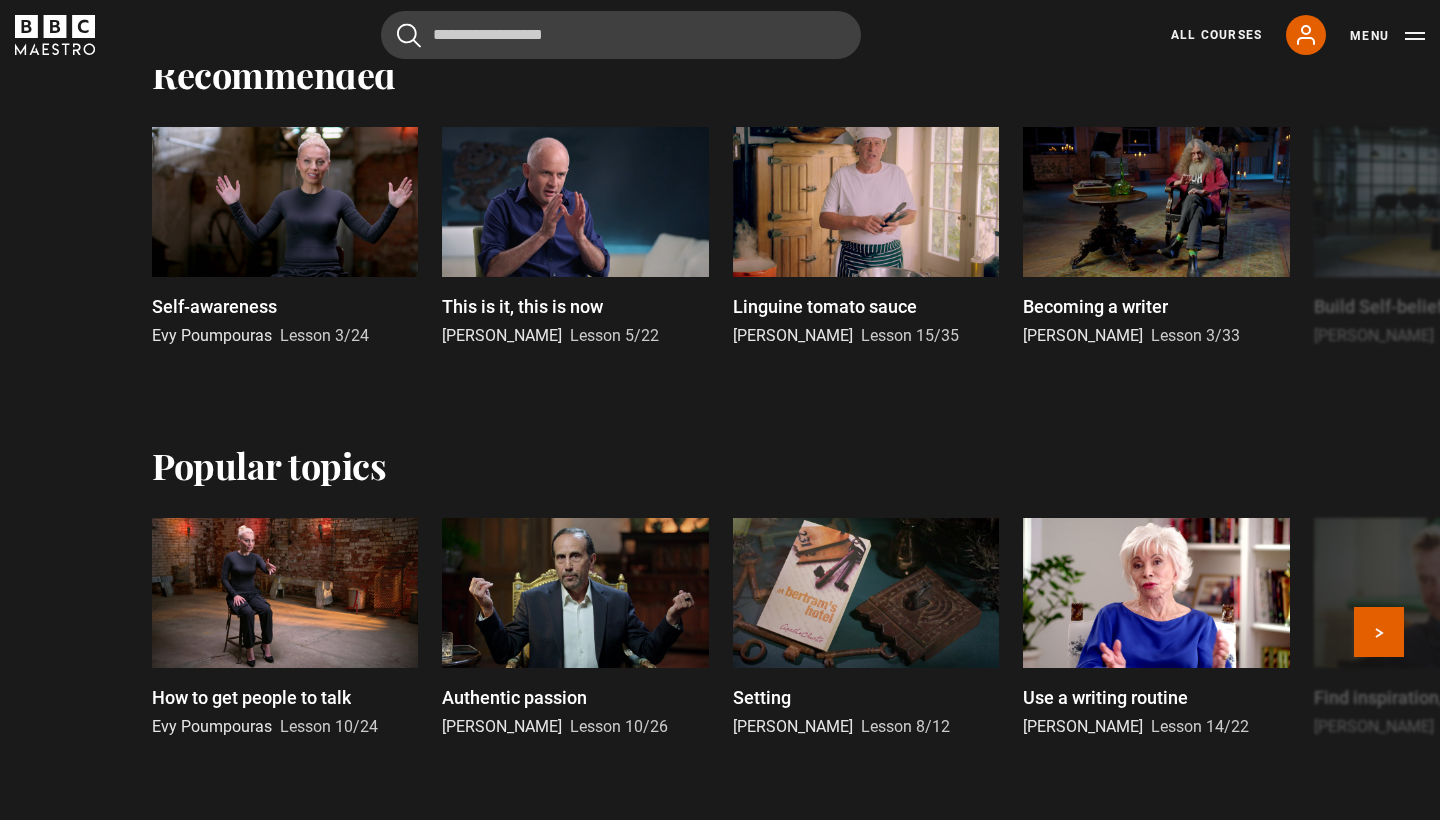 scroll, scrollTop: 1128, scrollLeft: 0, axis: vertical 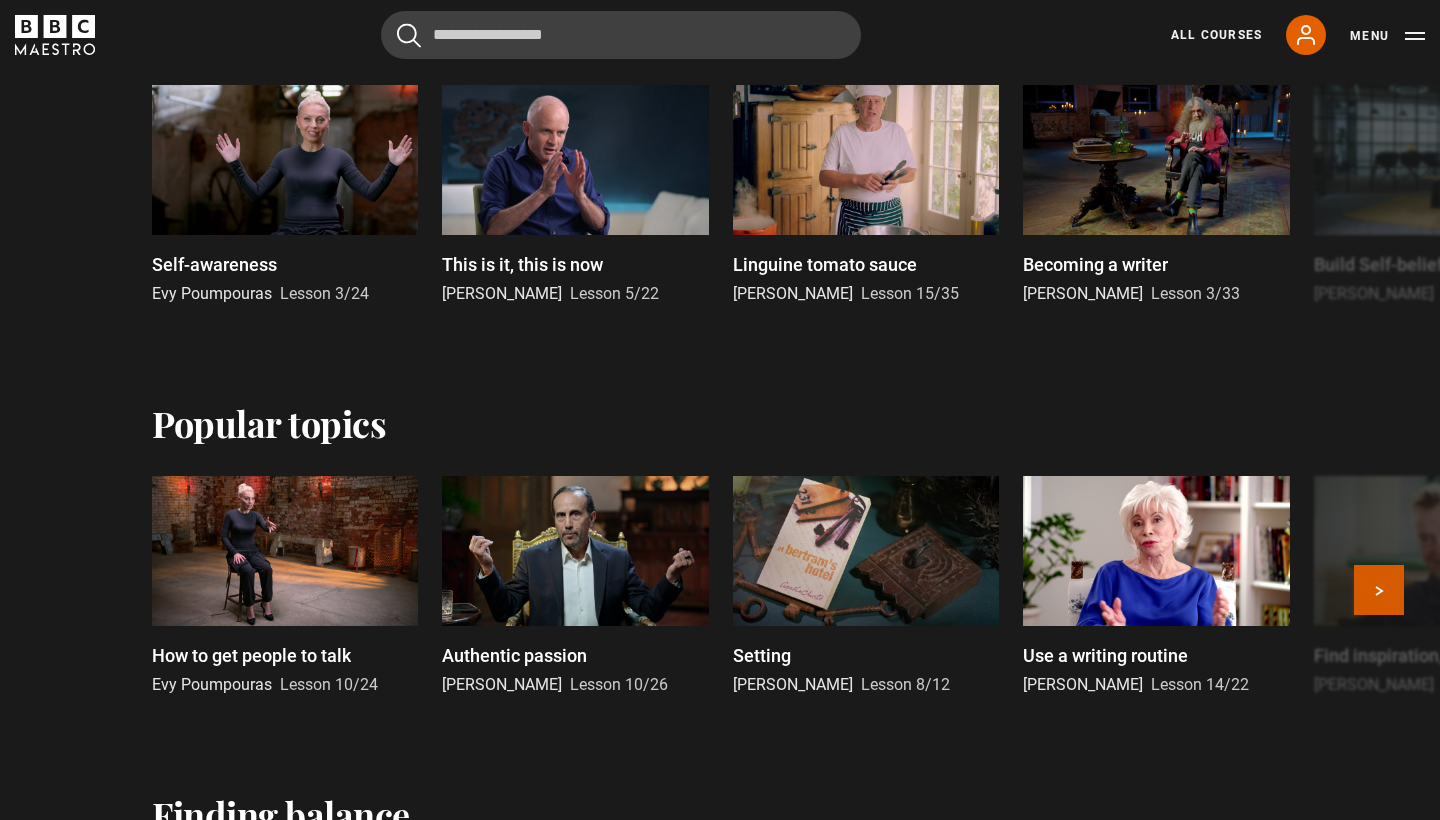 click on "Next" at bounding box center (1379, 590) 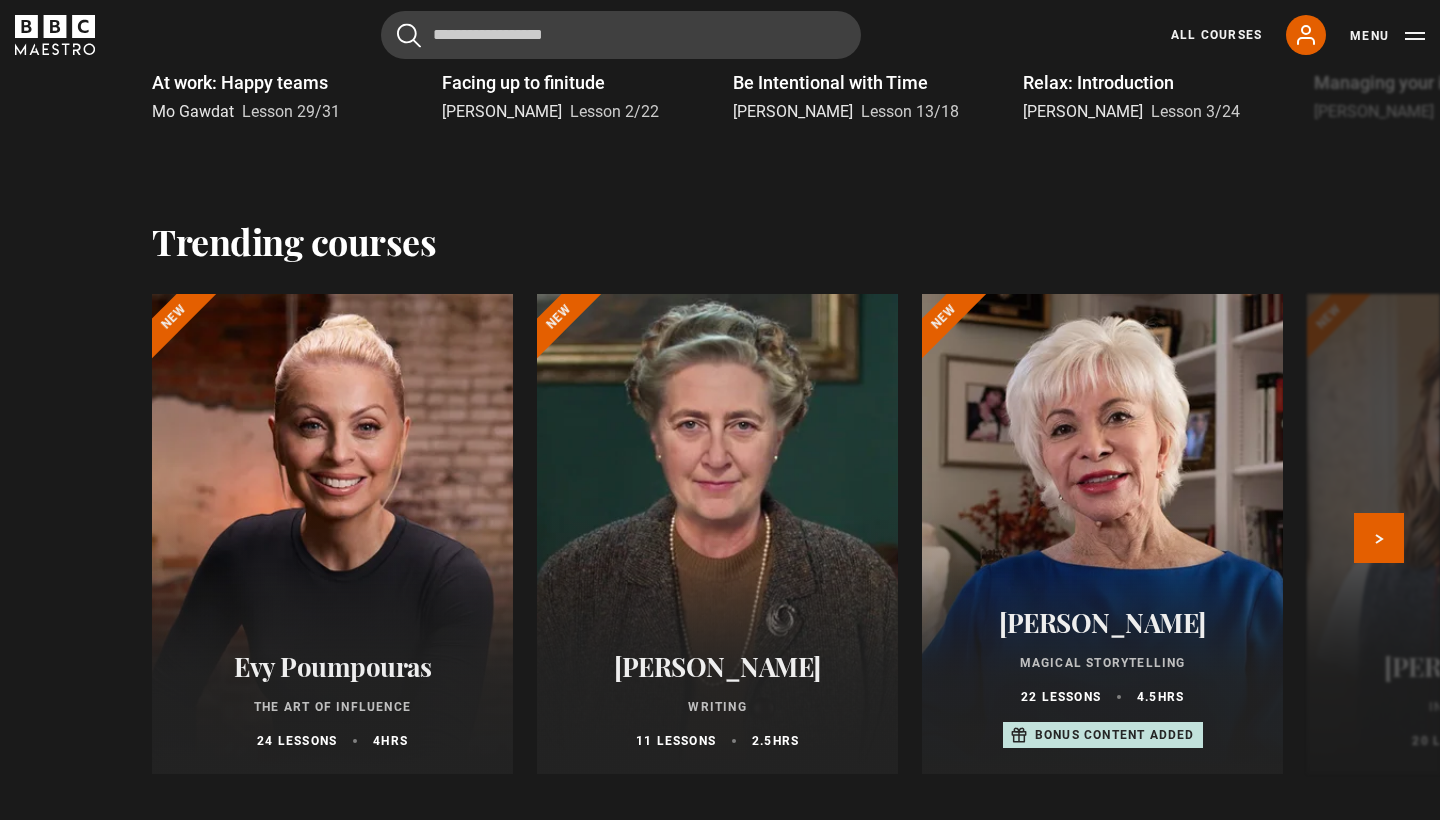 scroll, scrollTop: 2106, scrollLeft: 0, axis: vertical 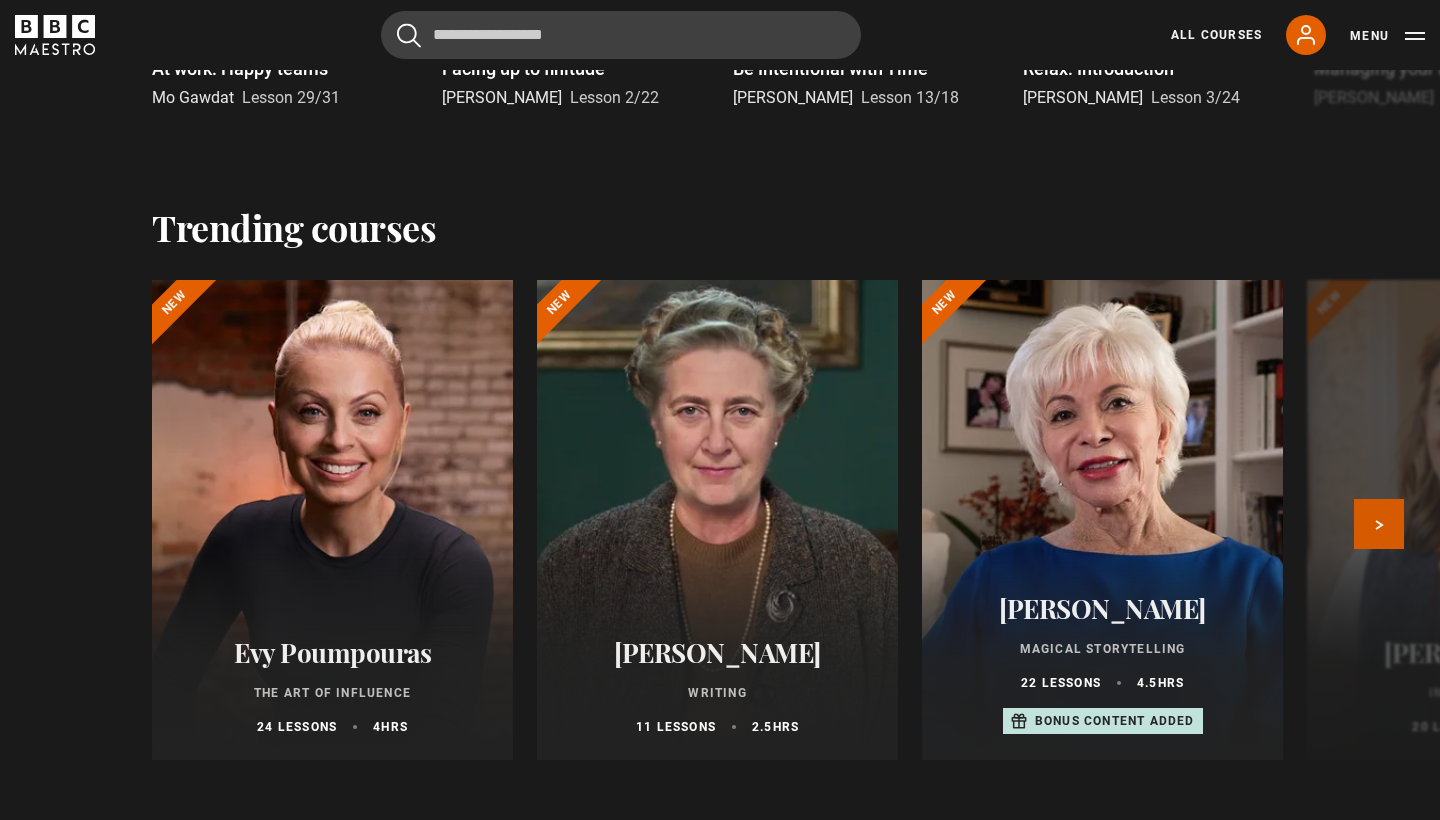 click on "Next" at bounding box center [1379, 524] 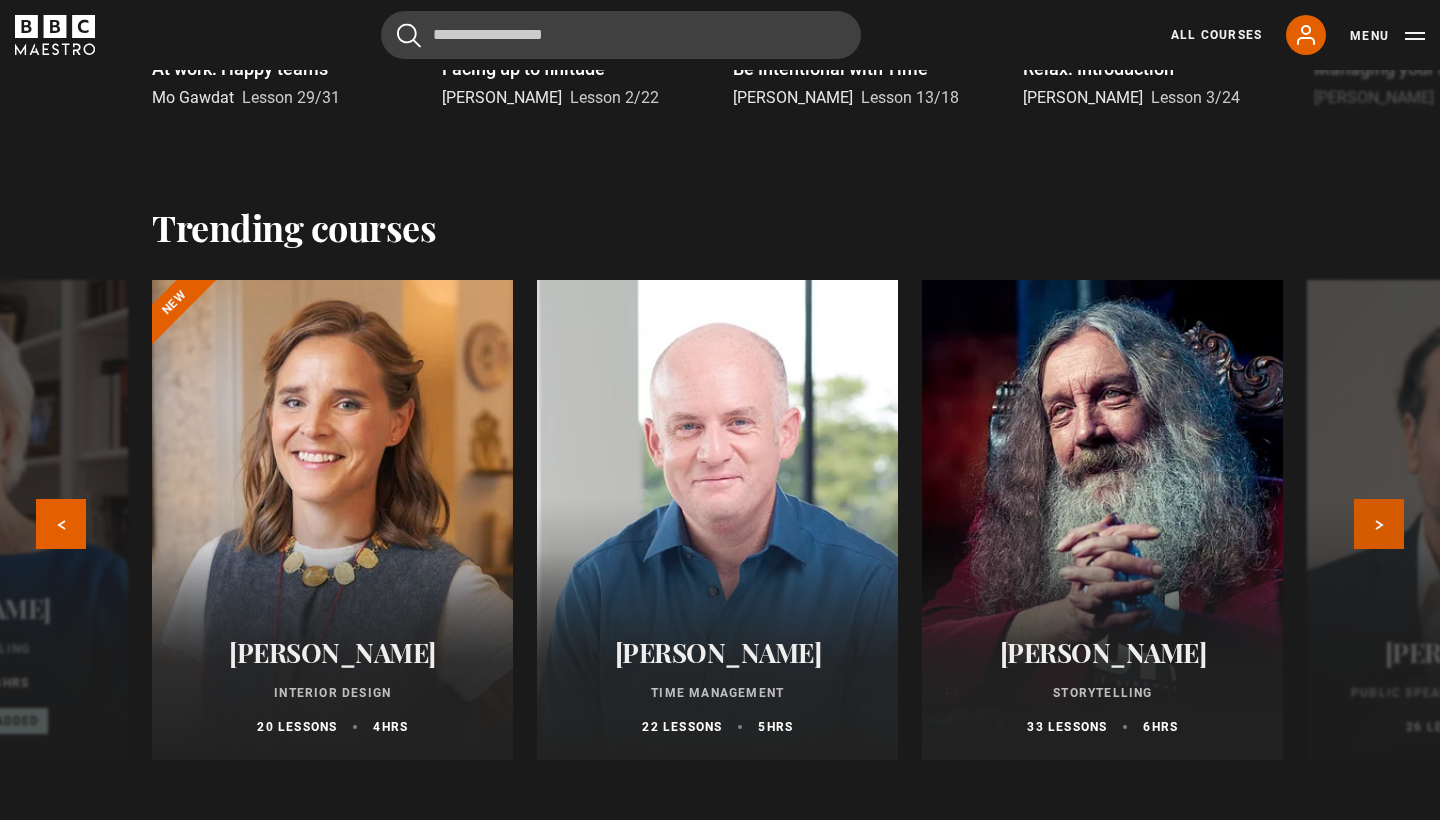 click on "Next" at bounding box center [1379, 524] 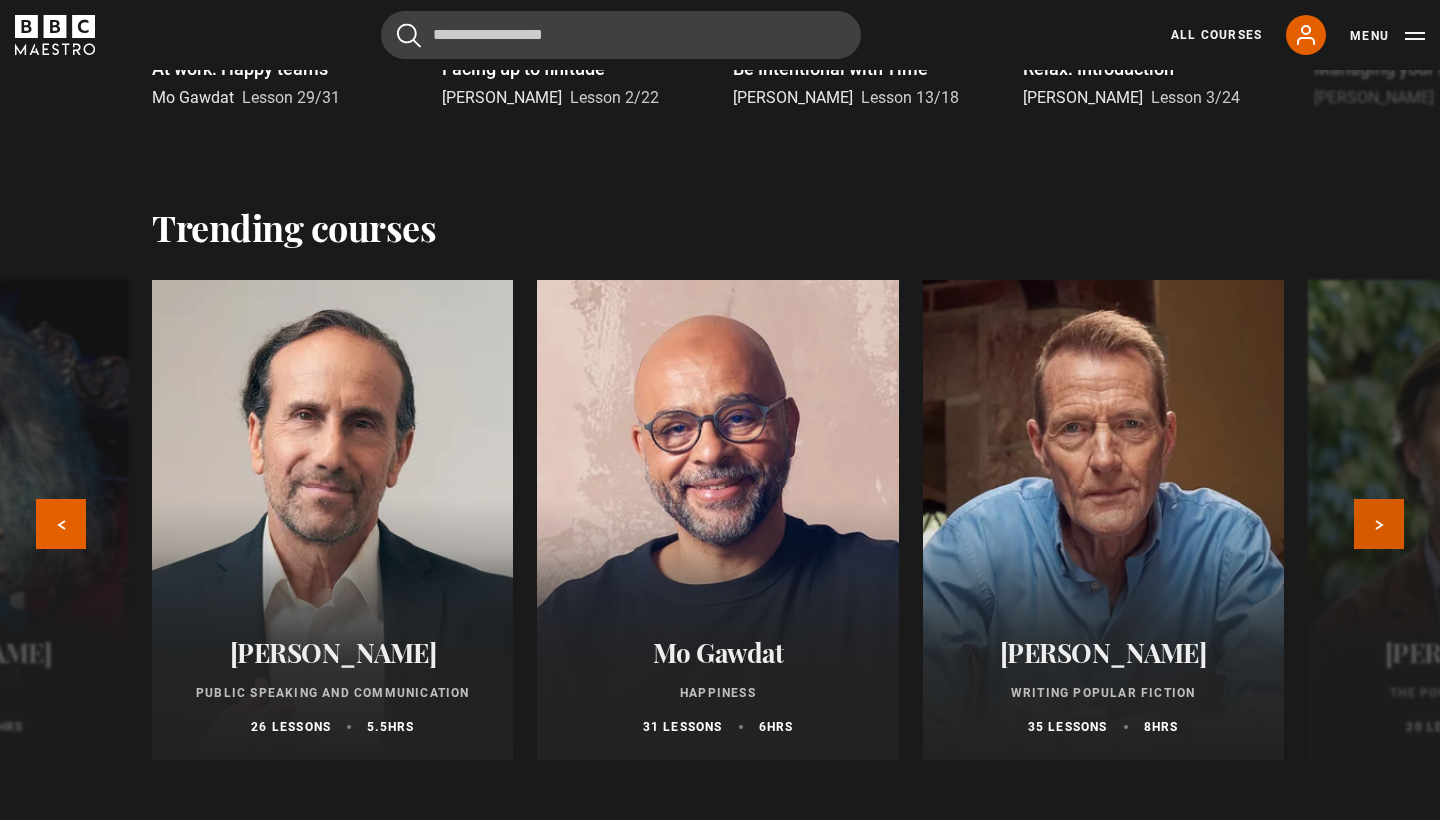 click on "Next" at bounding box center [1379, 524] 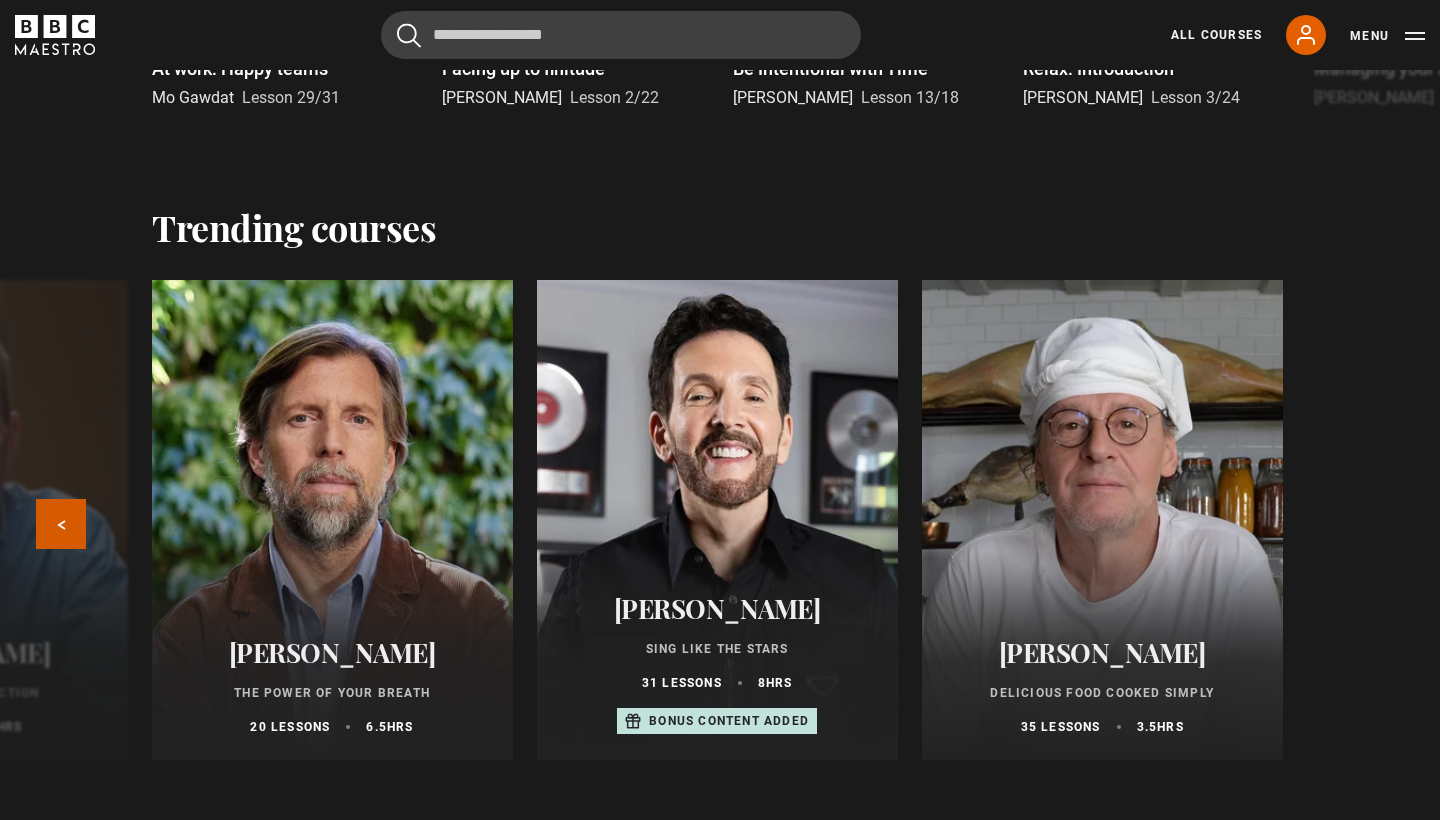click on "Previous" at bounding box center (61, 524) 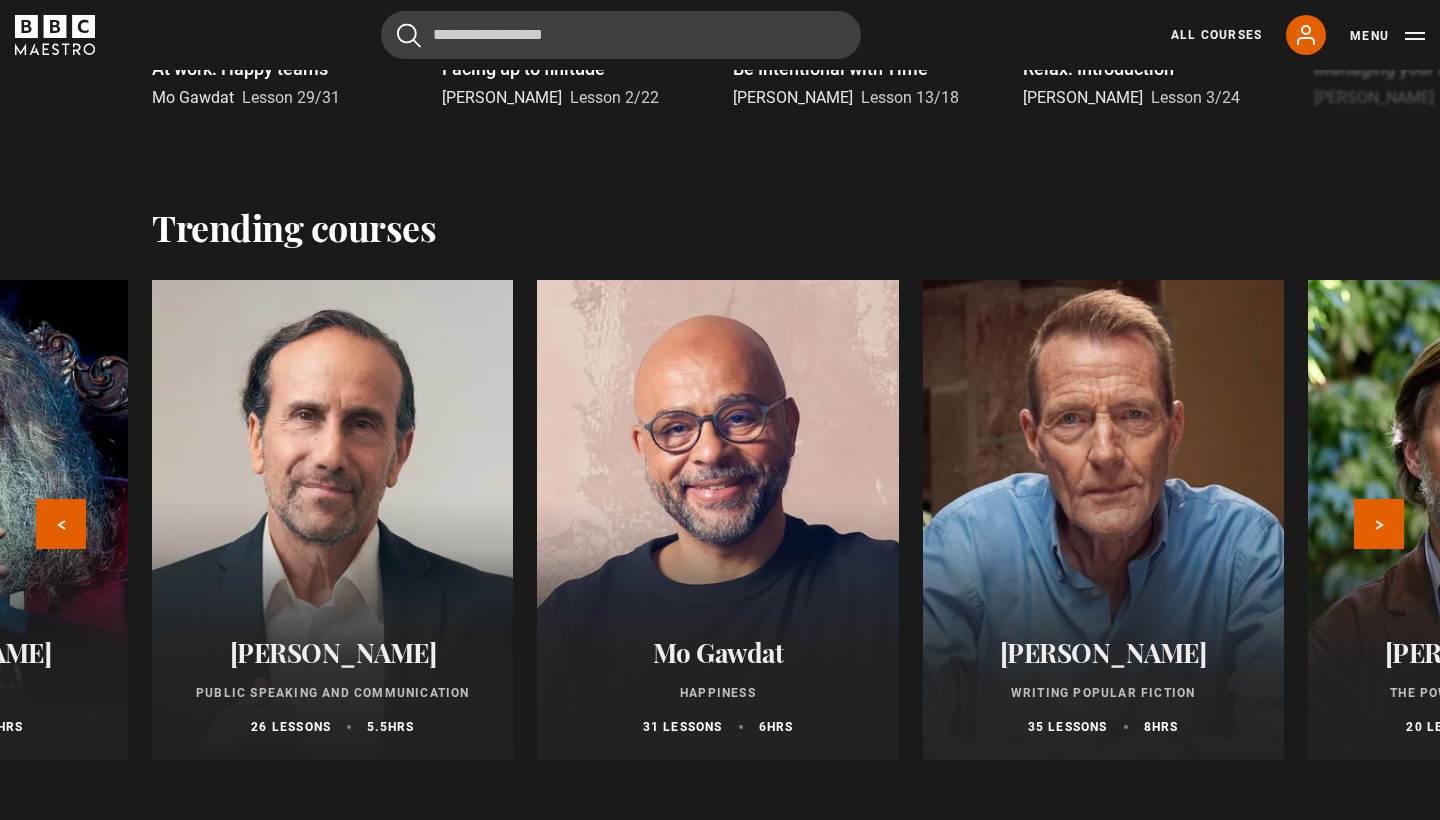 click at bounding box center [1102, 520] 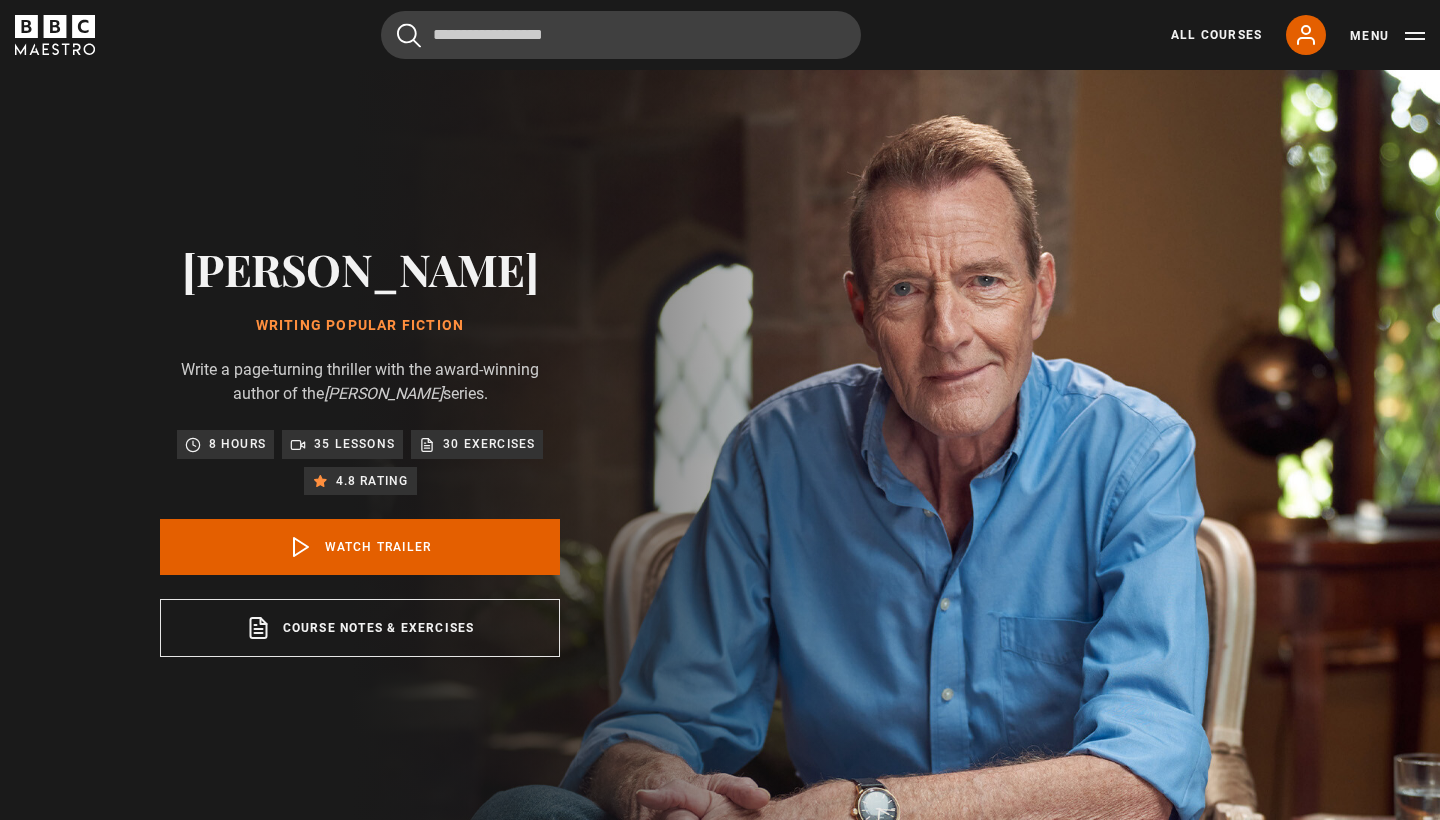 scroll, scrollTop: 0, scrollLeft: 0, axis: both 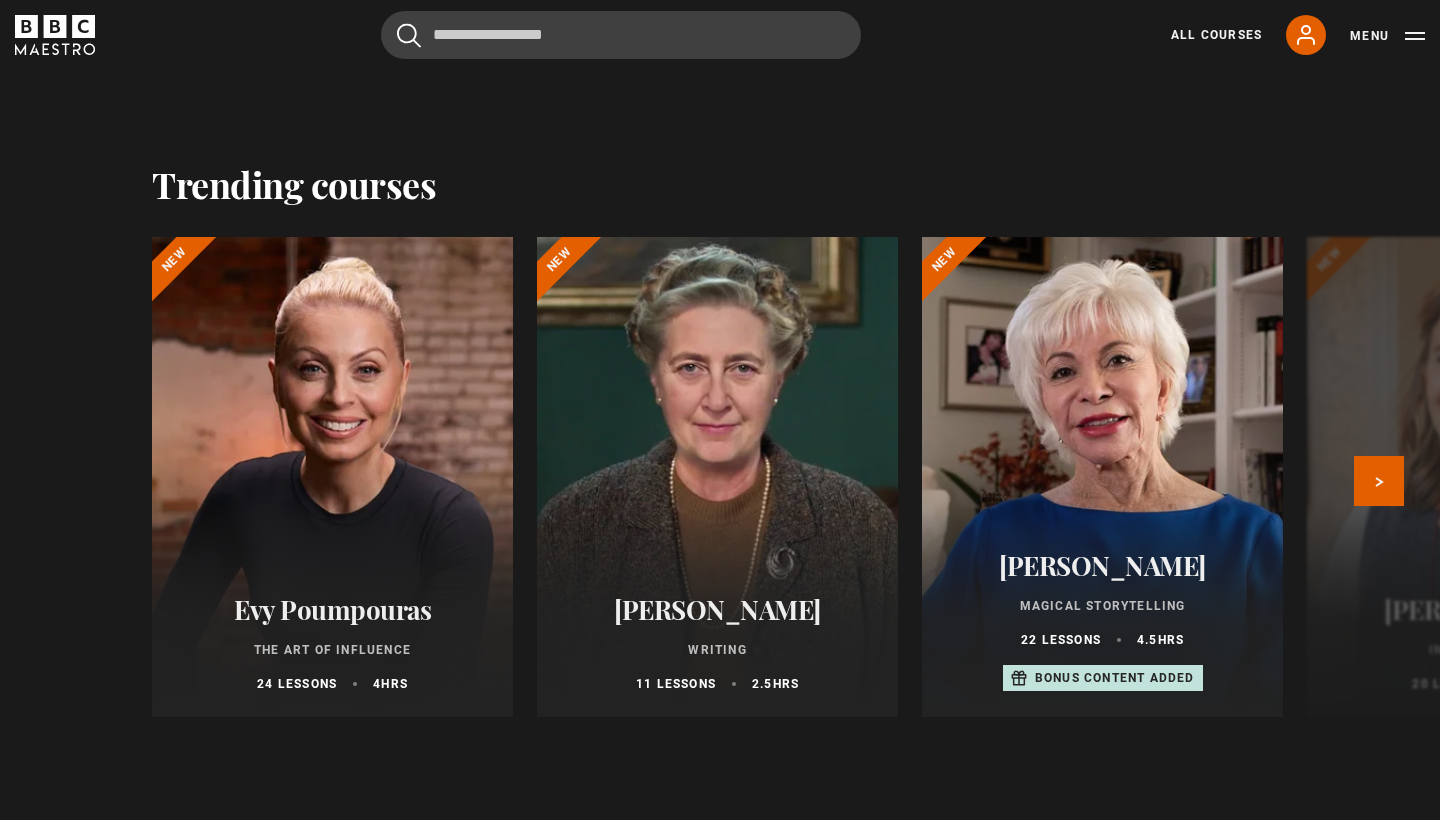 click on "[PERSON_NAME]" at bounding box center (1102, 565) 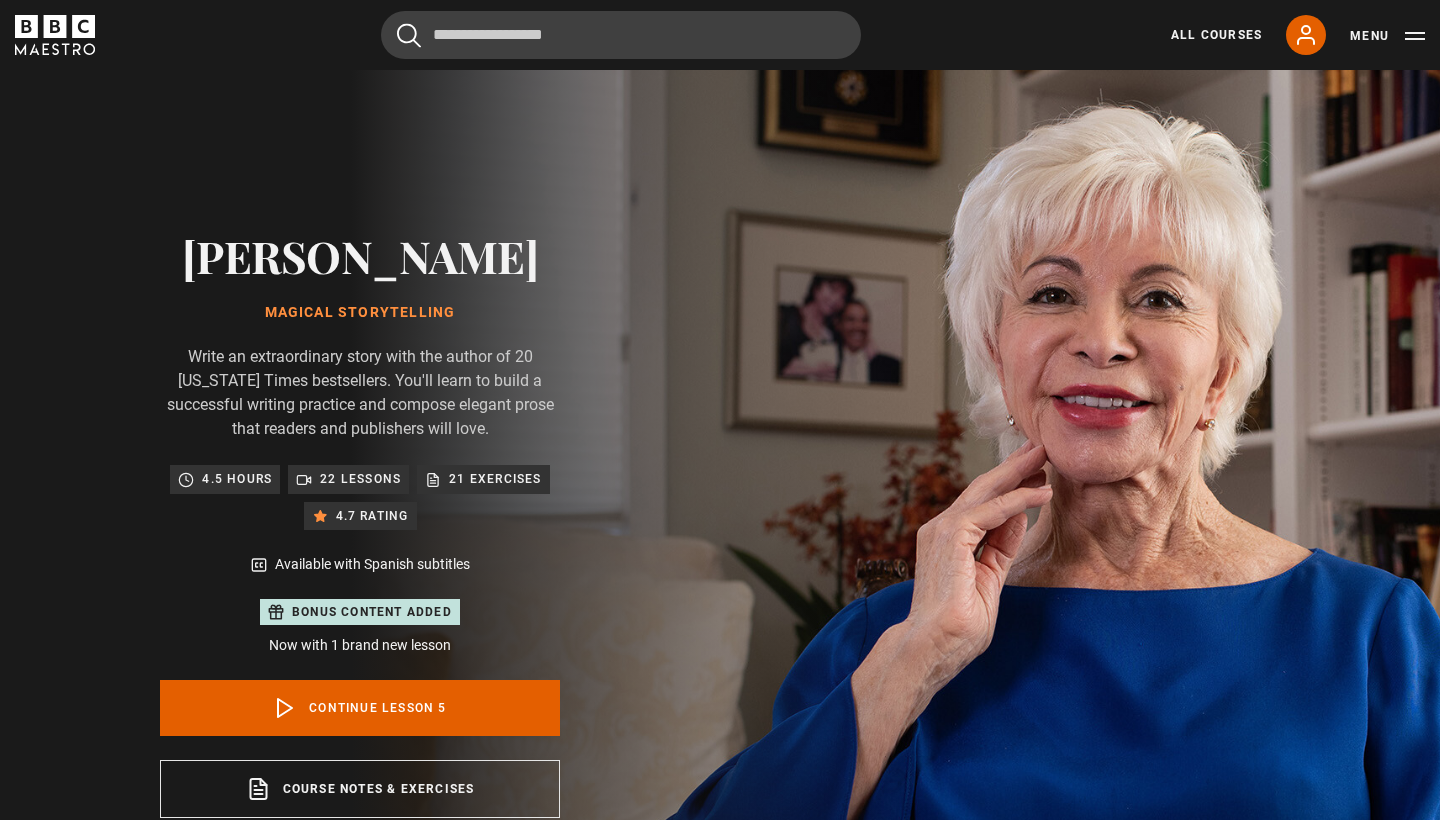 scroll, scrollTop: 976, scrollLeft: 0, axis: vertical 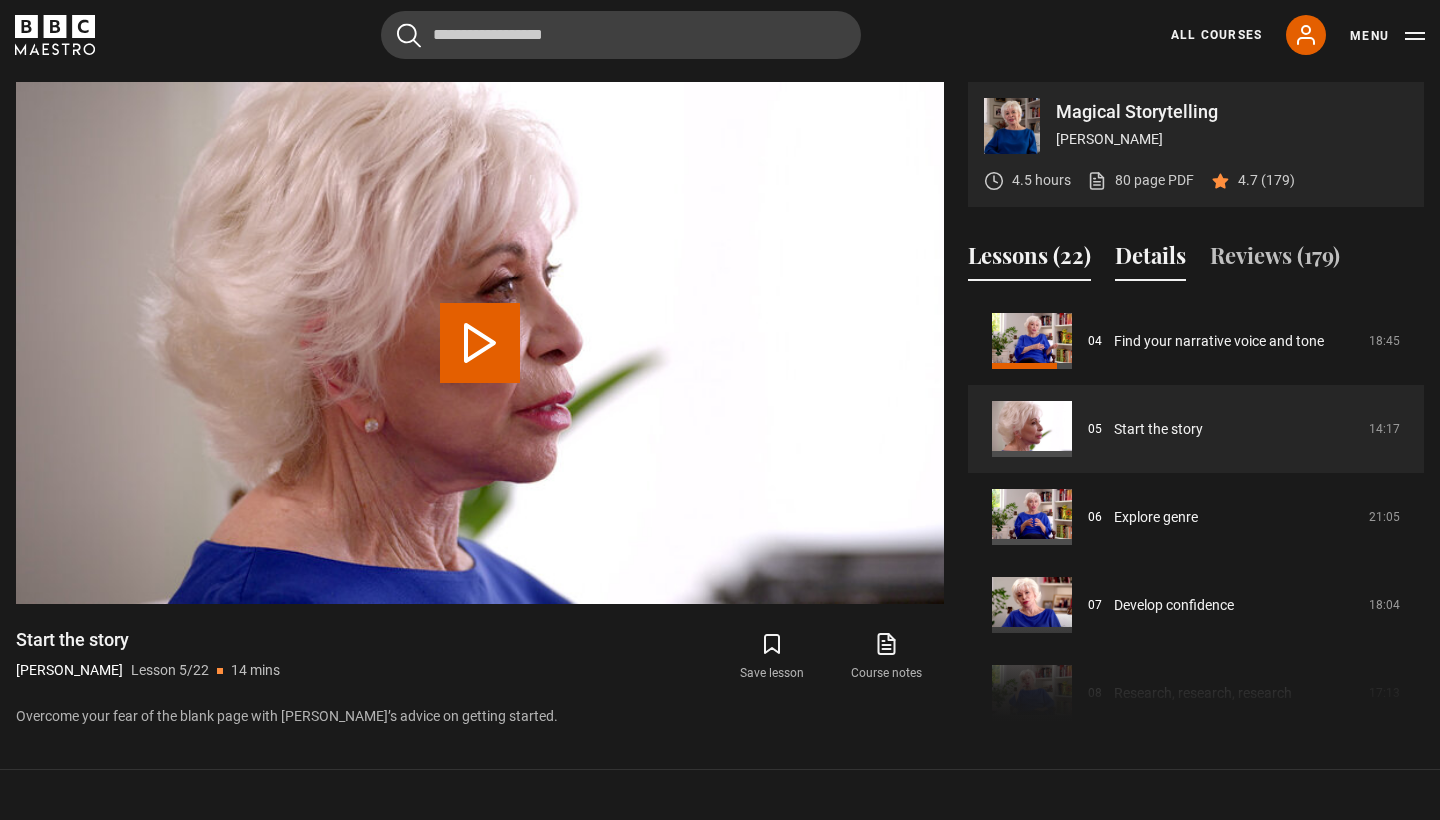click on "Details" at bounding box center [1150, 260] 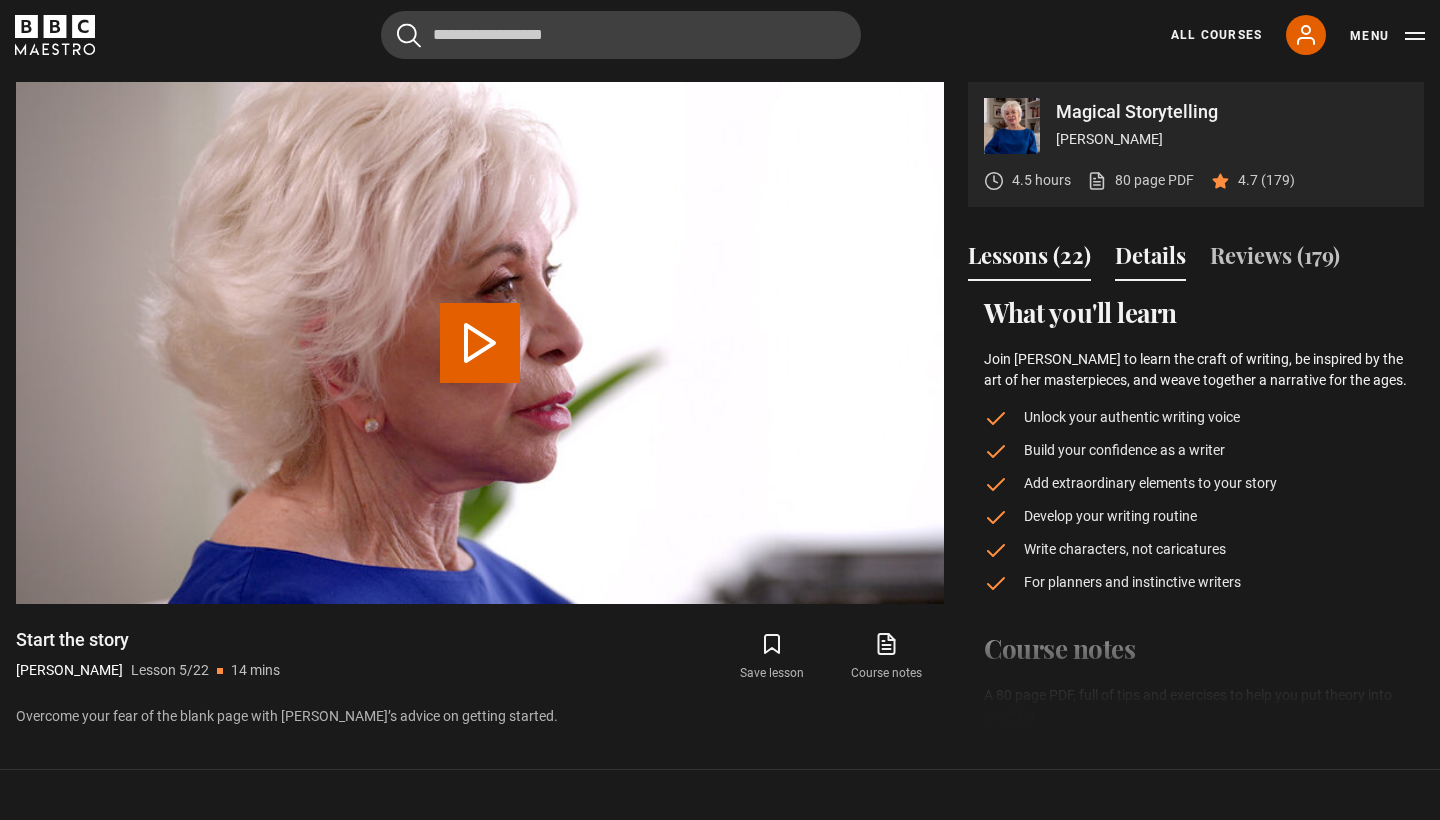 click on "Lessons (22)" at bounding box center [1029, 260] 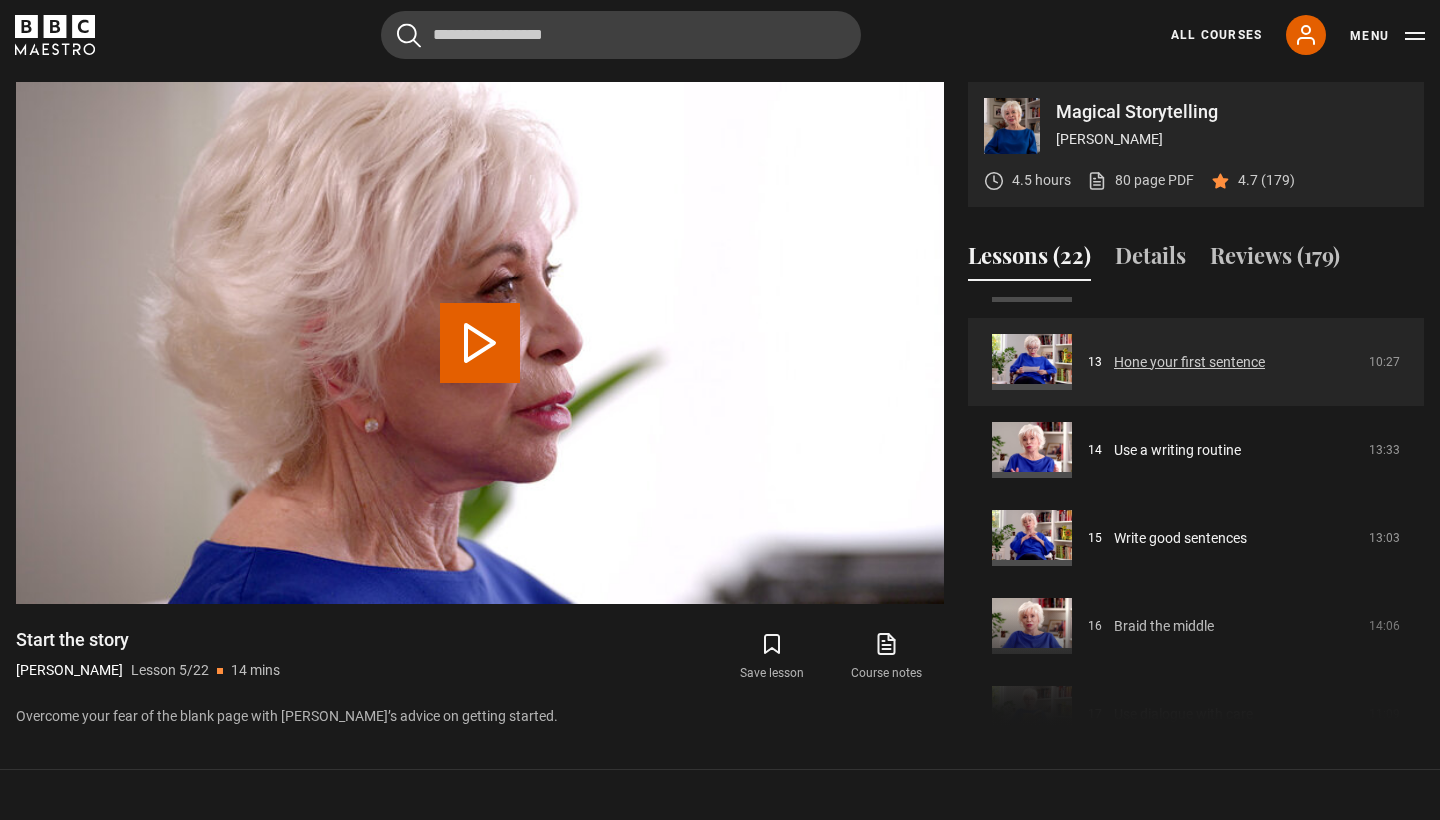 scroll, scrollTop: 1125, scrollLeft: 0, axis: vertical 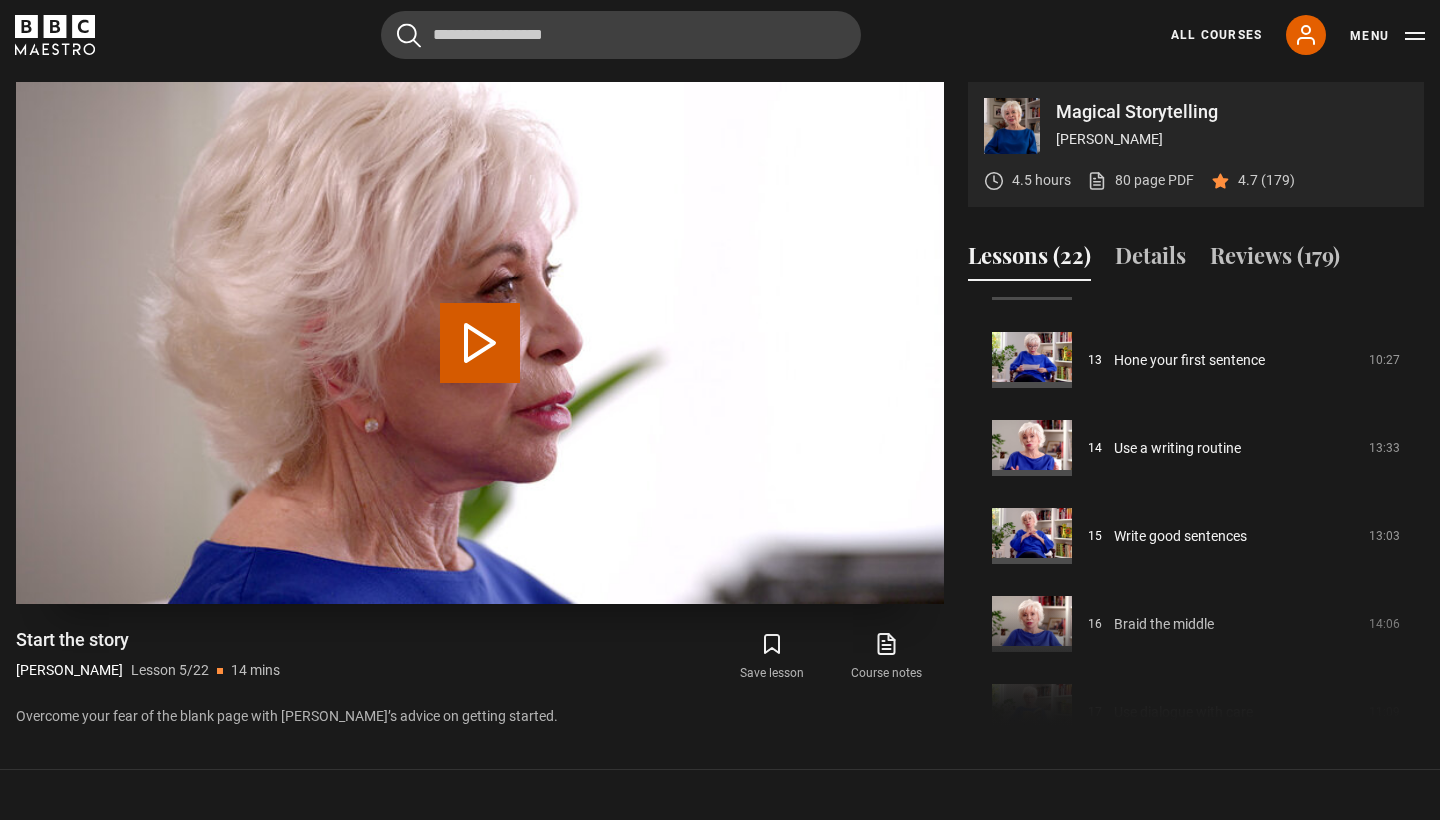 click on "Play Lesson Start the story" at bounding box center [480, 343] 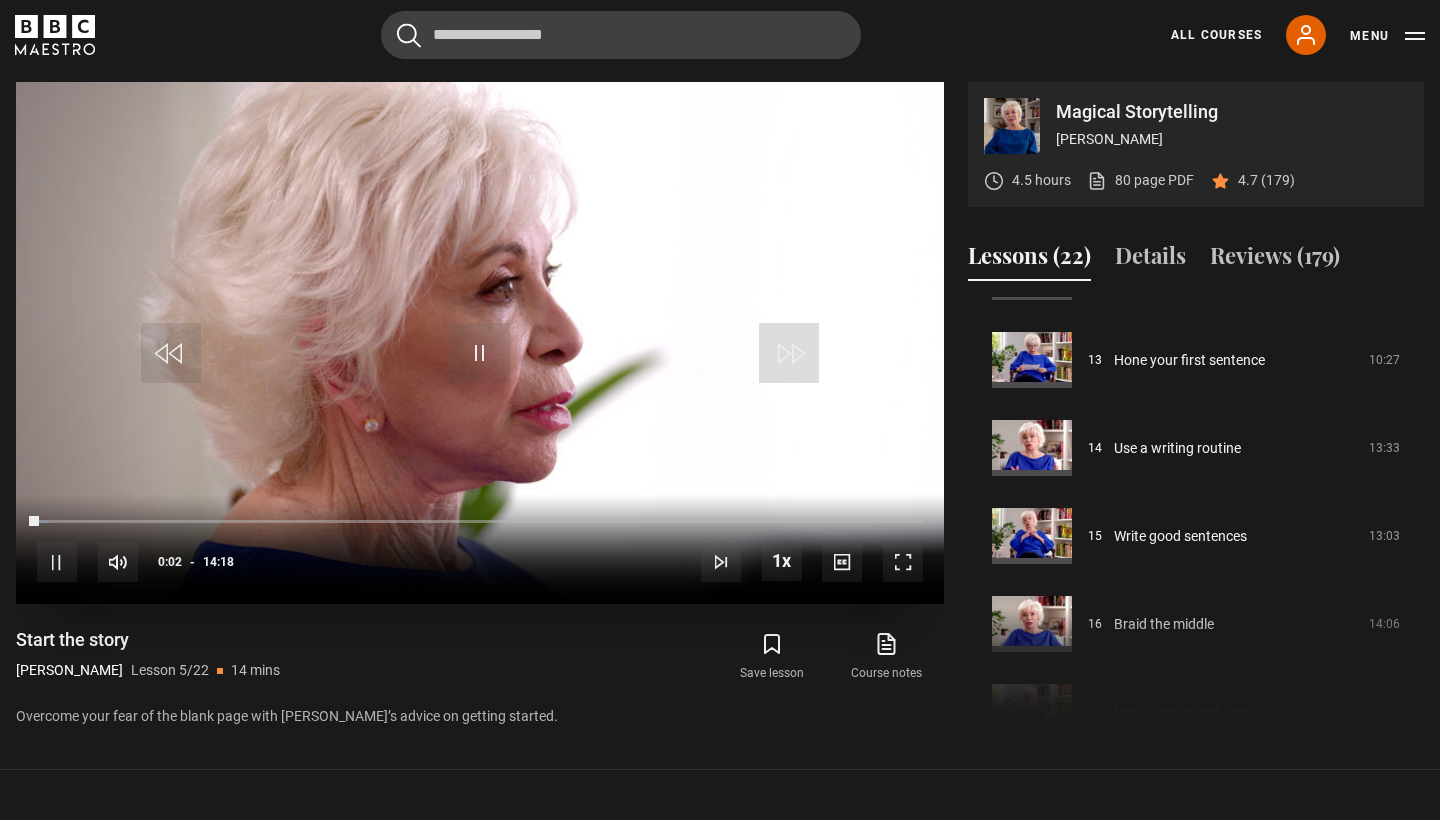 click at bounding box center (903, 562) 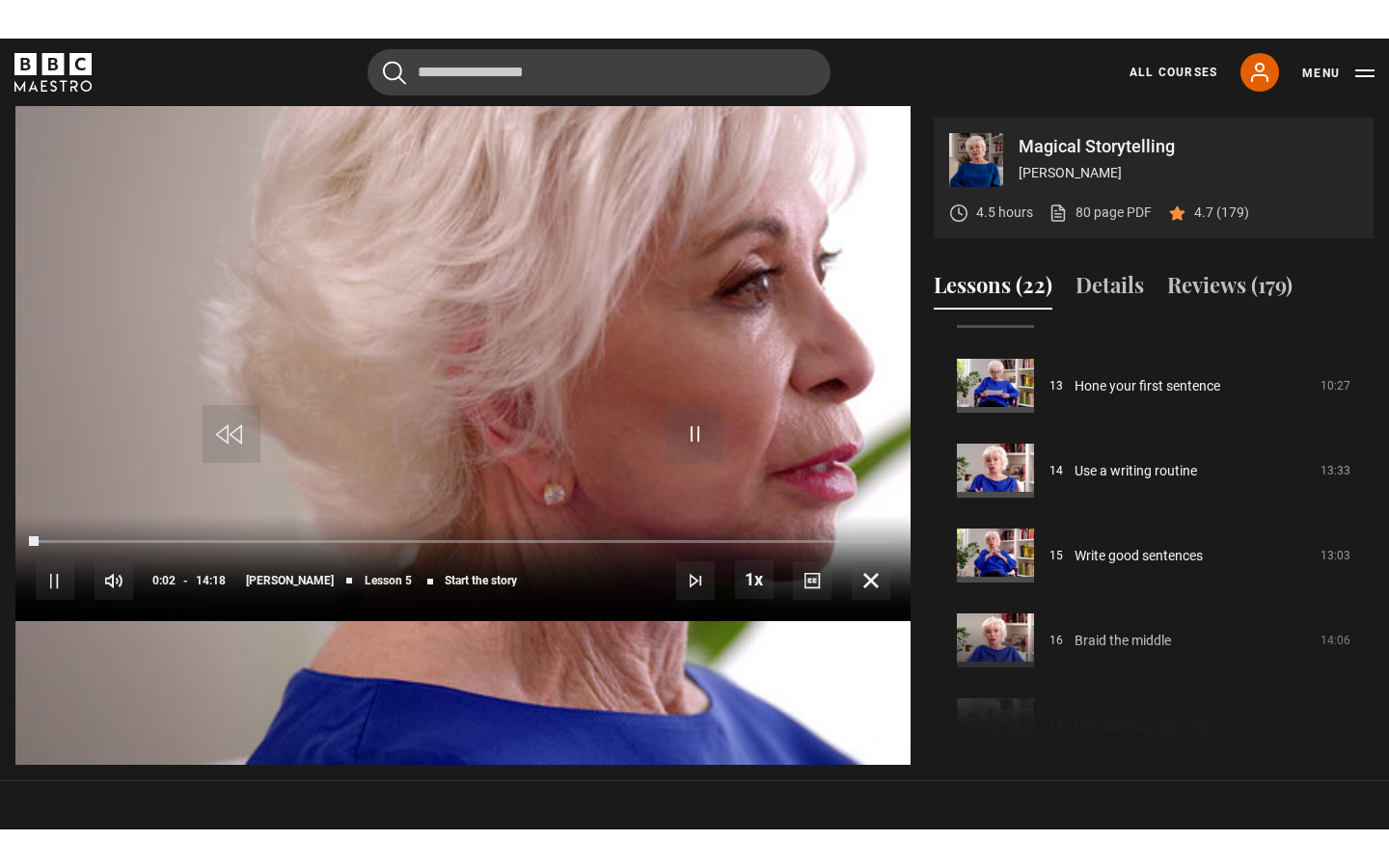 scroll, scrollTop: 0, scrollLeft: 0, axis: both 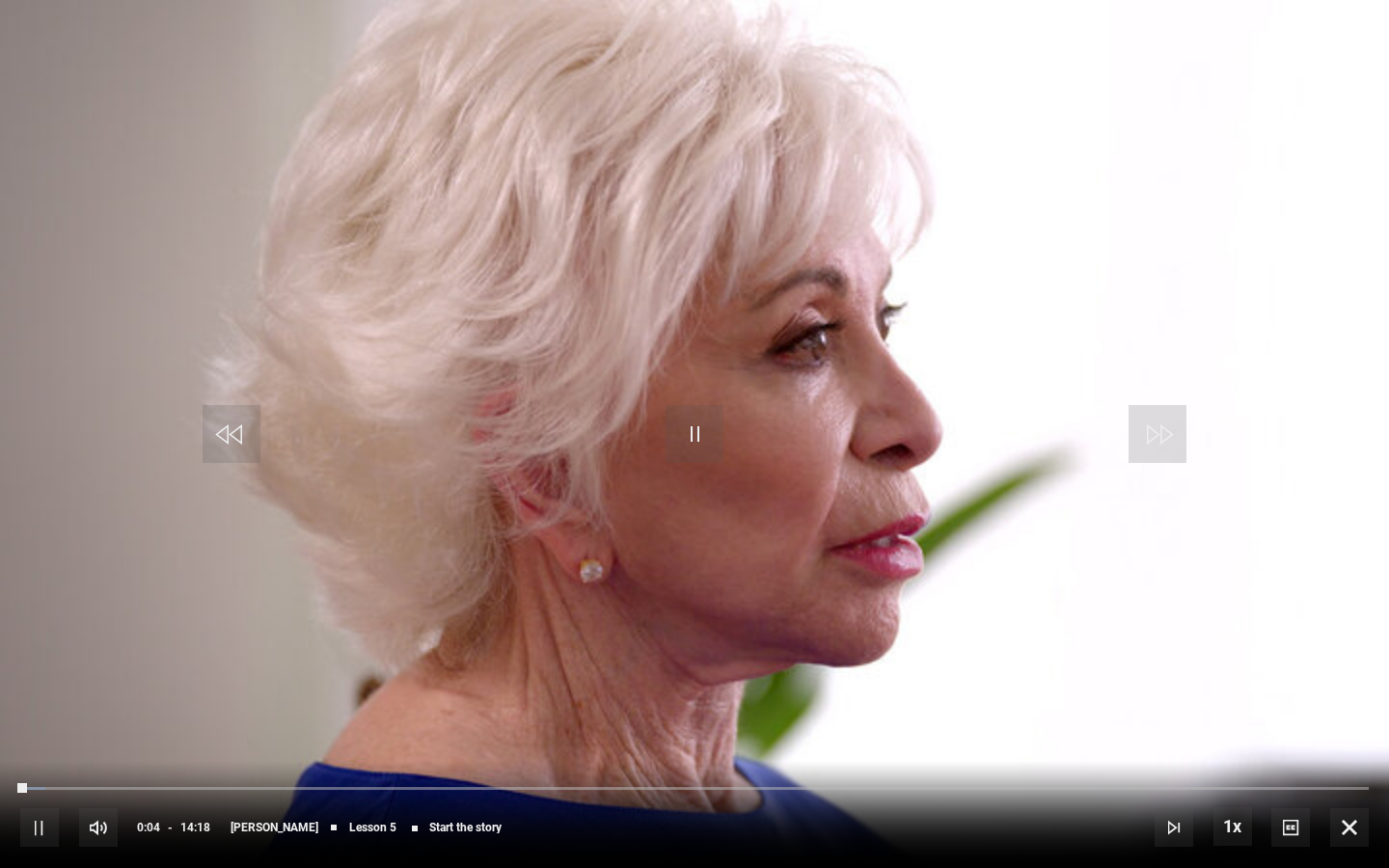 click at bounding box center (694, 434) 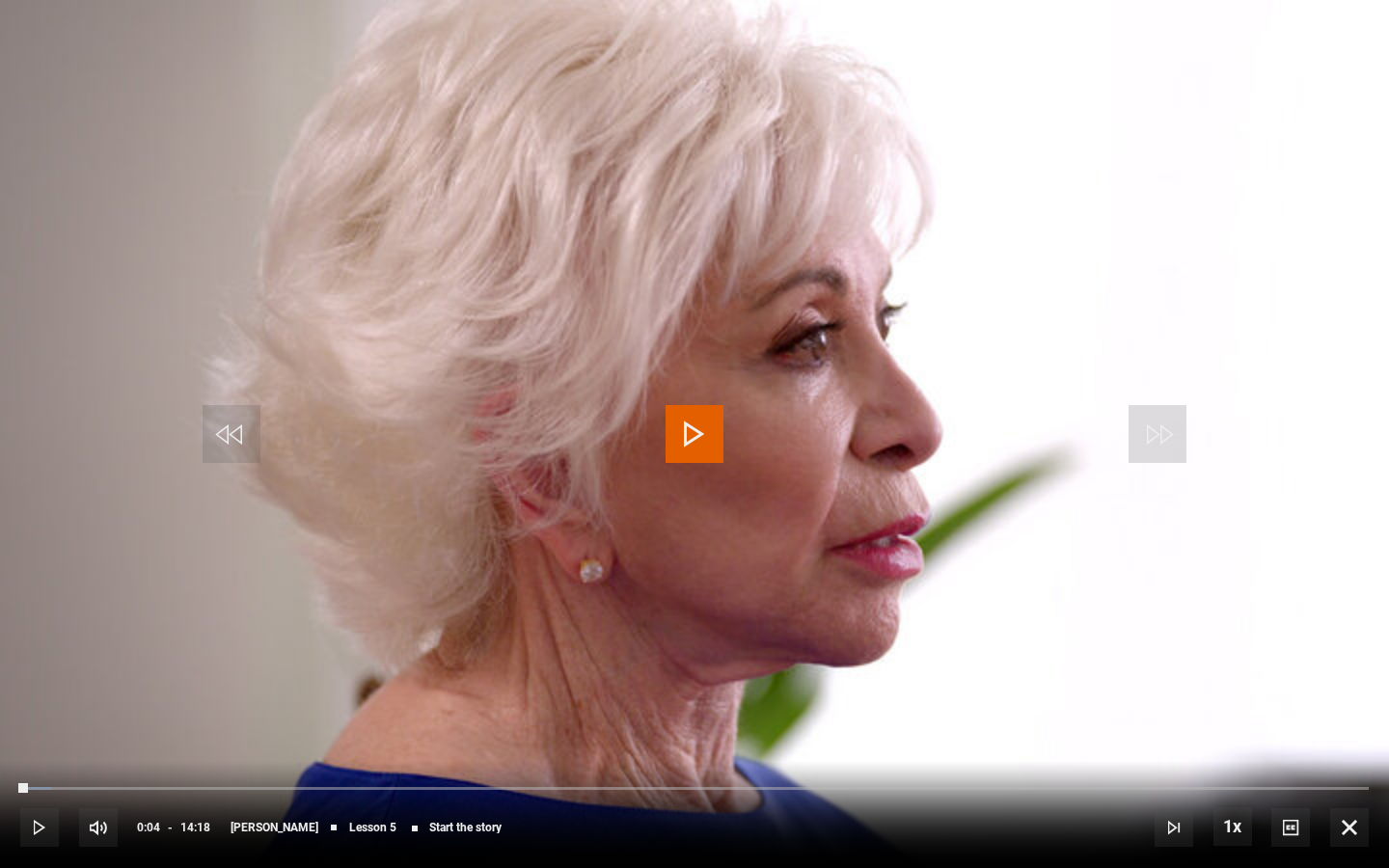 click at bounding box center (694, 434) 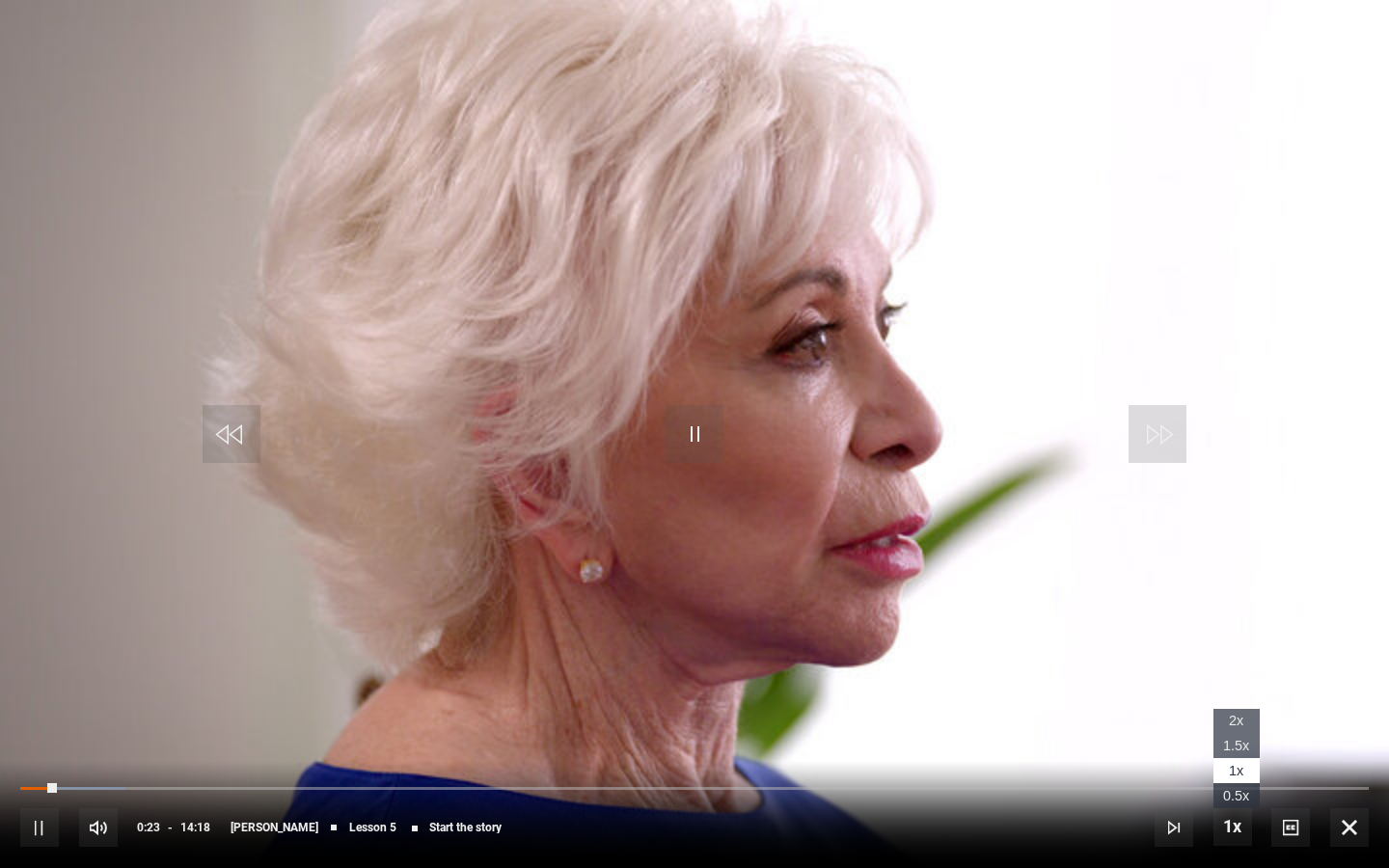click on "2x" at bounding box center [1236, 720] 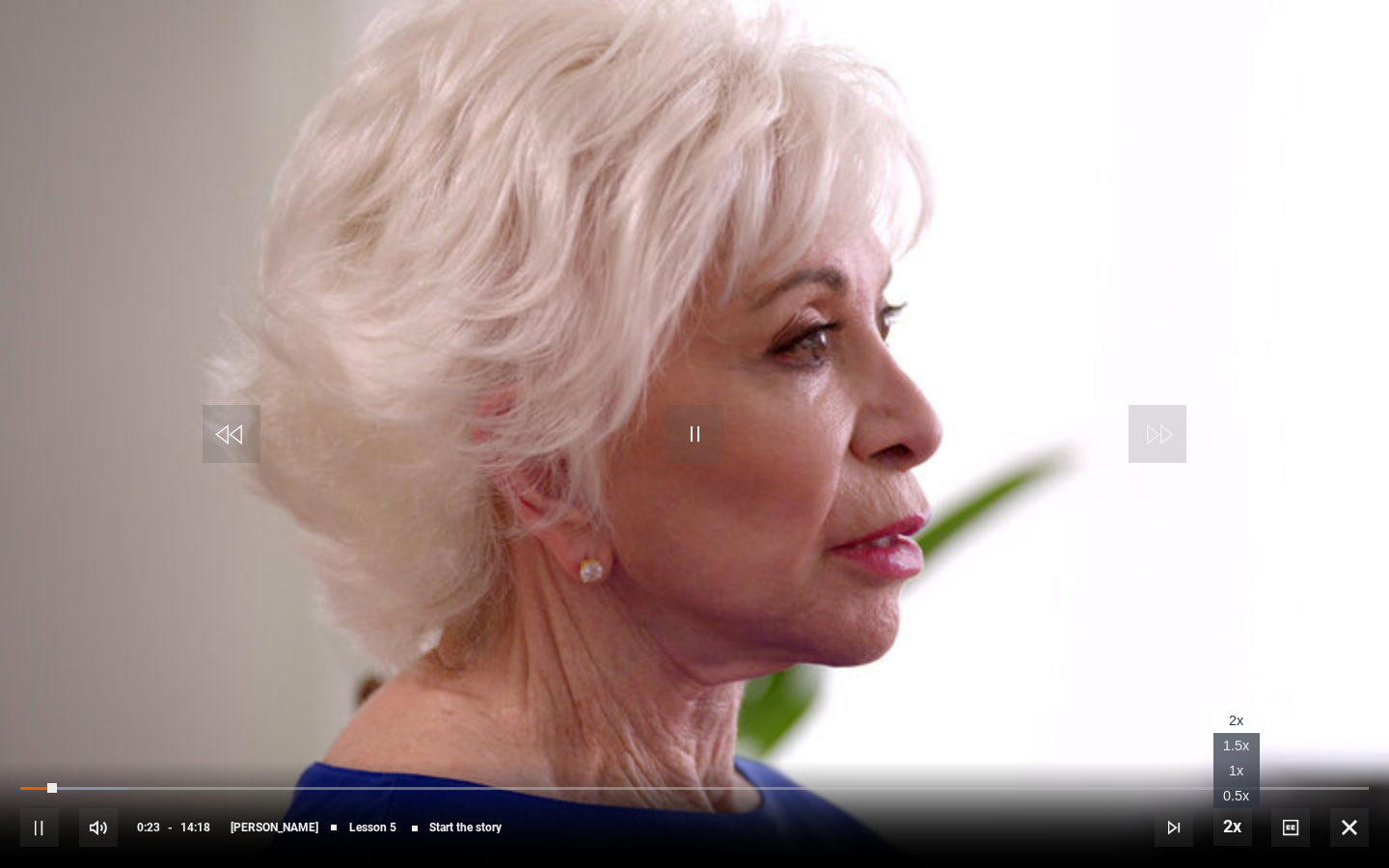 click on "1x" at bounding box center (1236, 771) 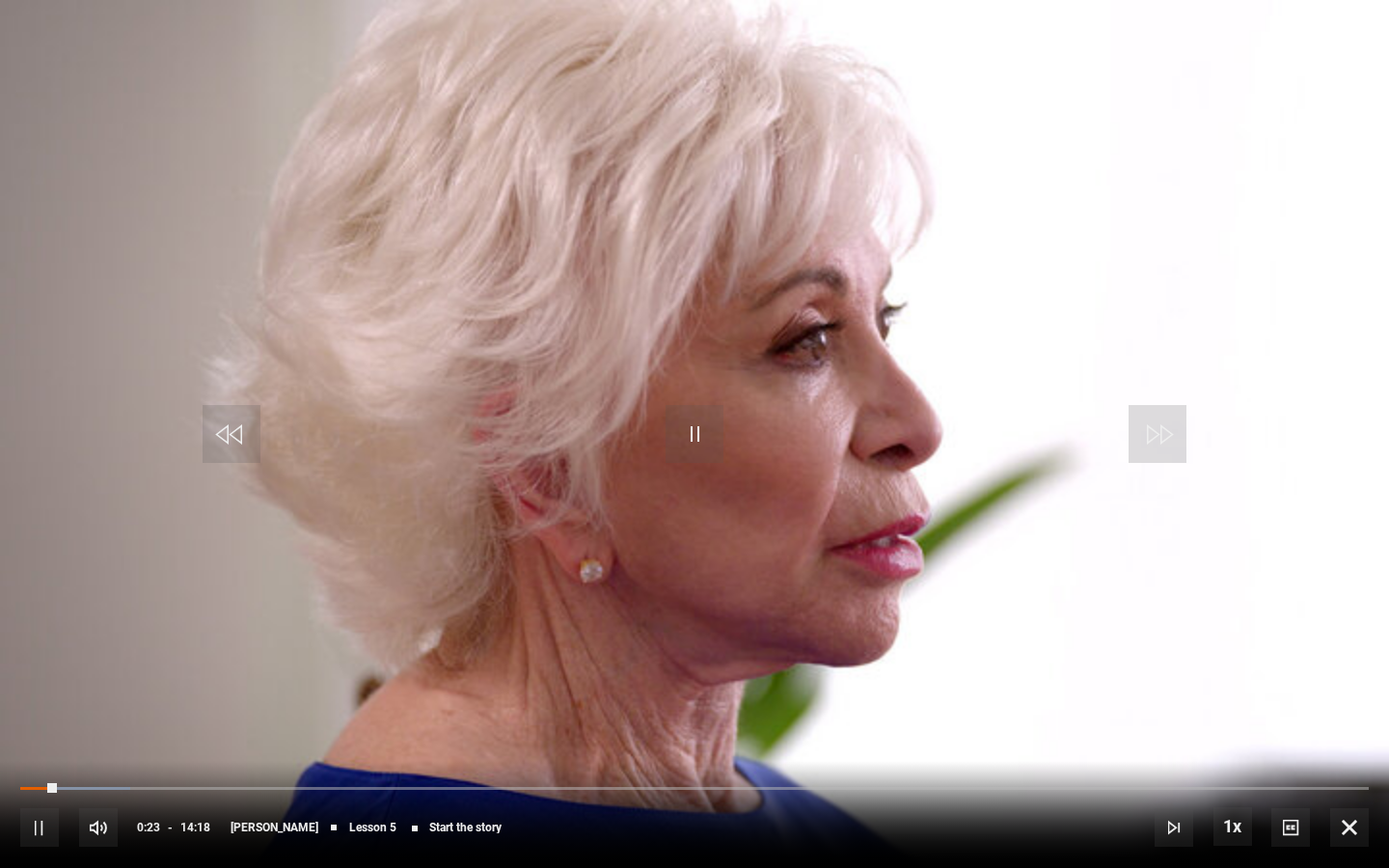 click on "10s Skip Back 10 seconds Pause 10s Skip Forward 10 seconds Loaded :  8.15% 00:11 00:23 Pause Mute Current Time  0:23 - Duration  14:18
Isabel Allende
Lesson 5
Start the story
1x Playback Rate 2x 1.5x 1x , selected 0.5x Captions captions off , selected English  Captions Spanish  Captions" at bounding box center (694, 814) 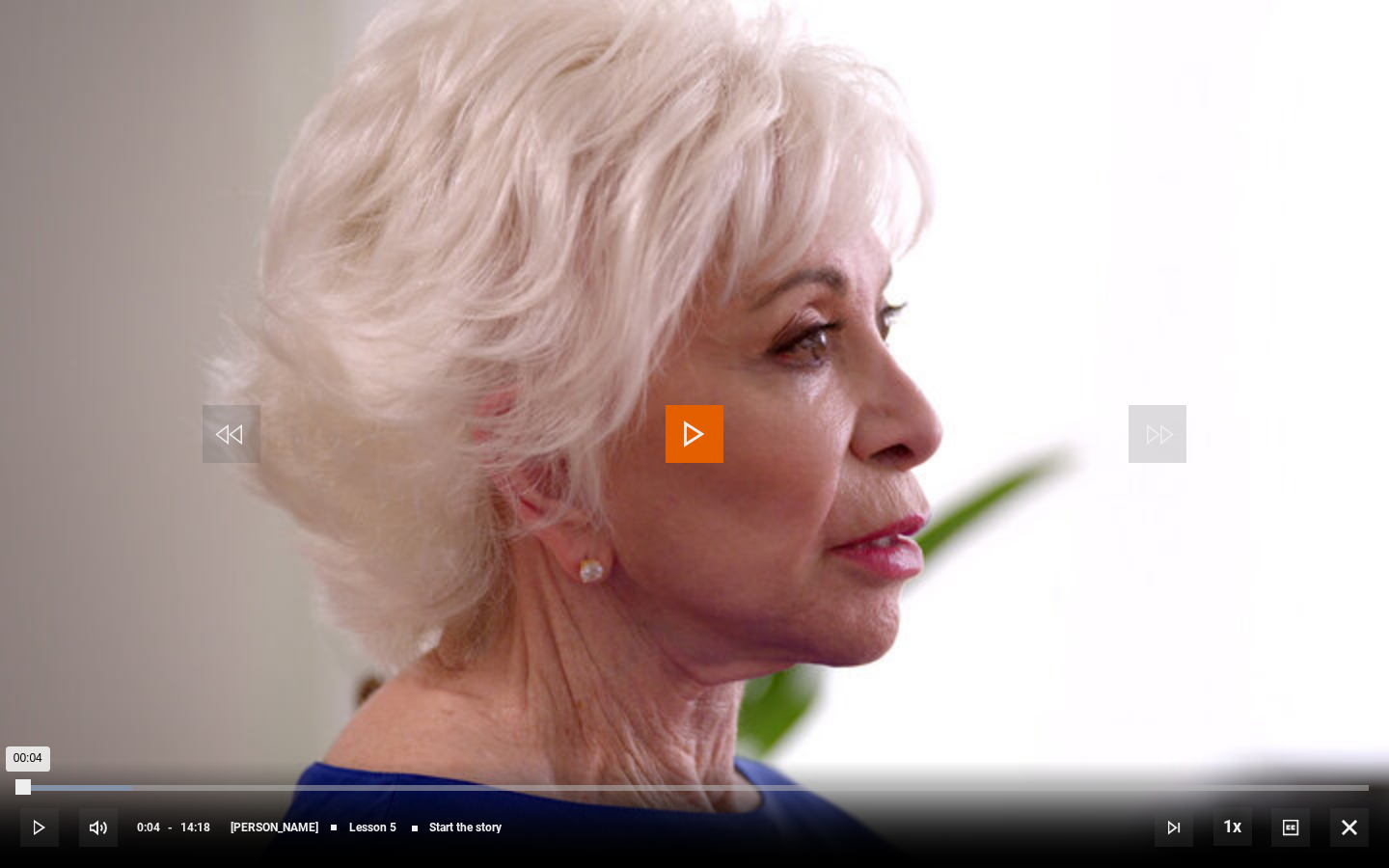 click on "Loaded :  8.29% 00:04 00:04" at bounding box center [694, 788] 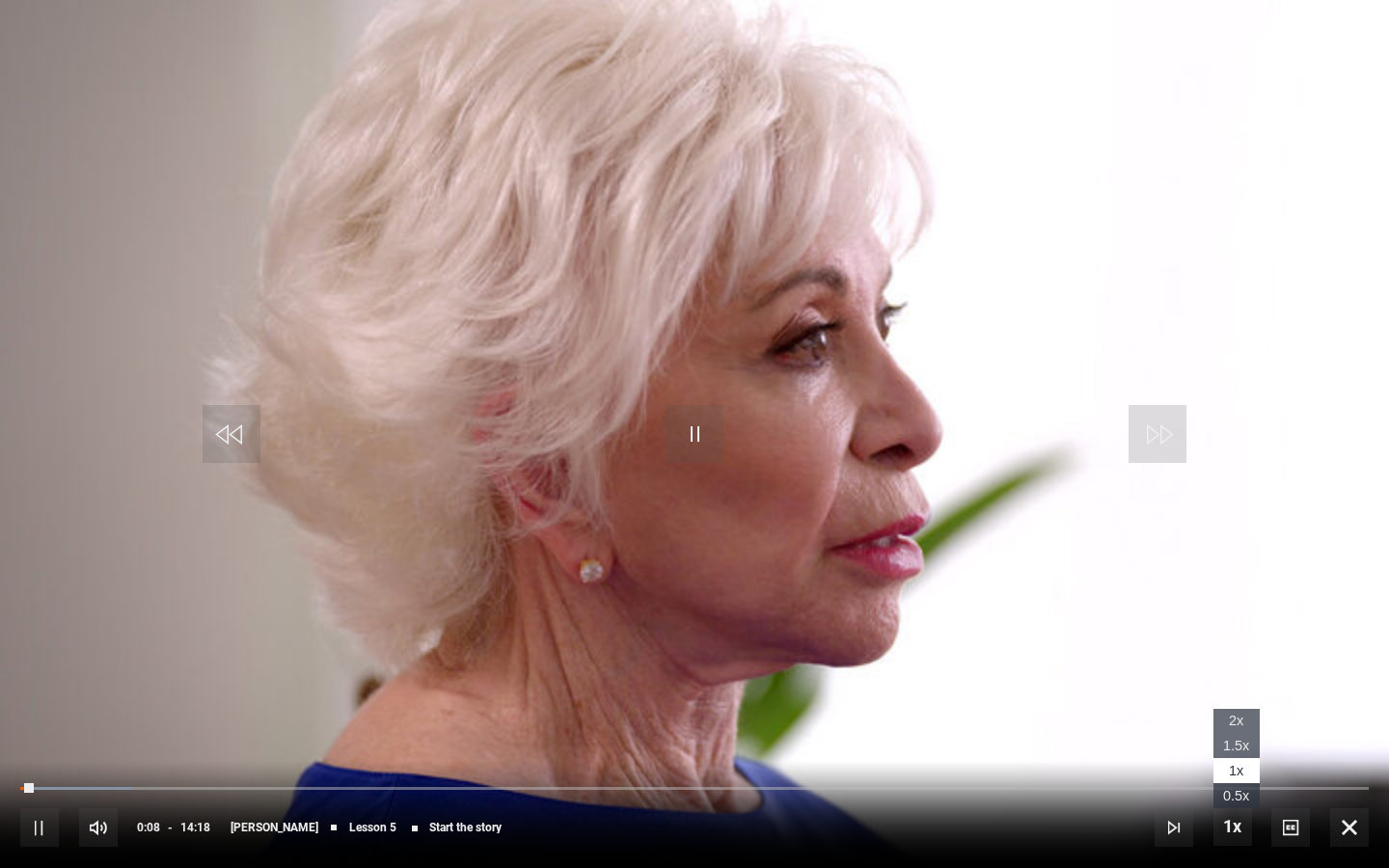 click on "2x" at bounding box center (1236, 720) 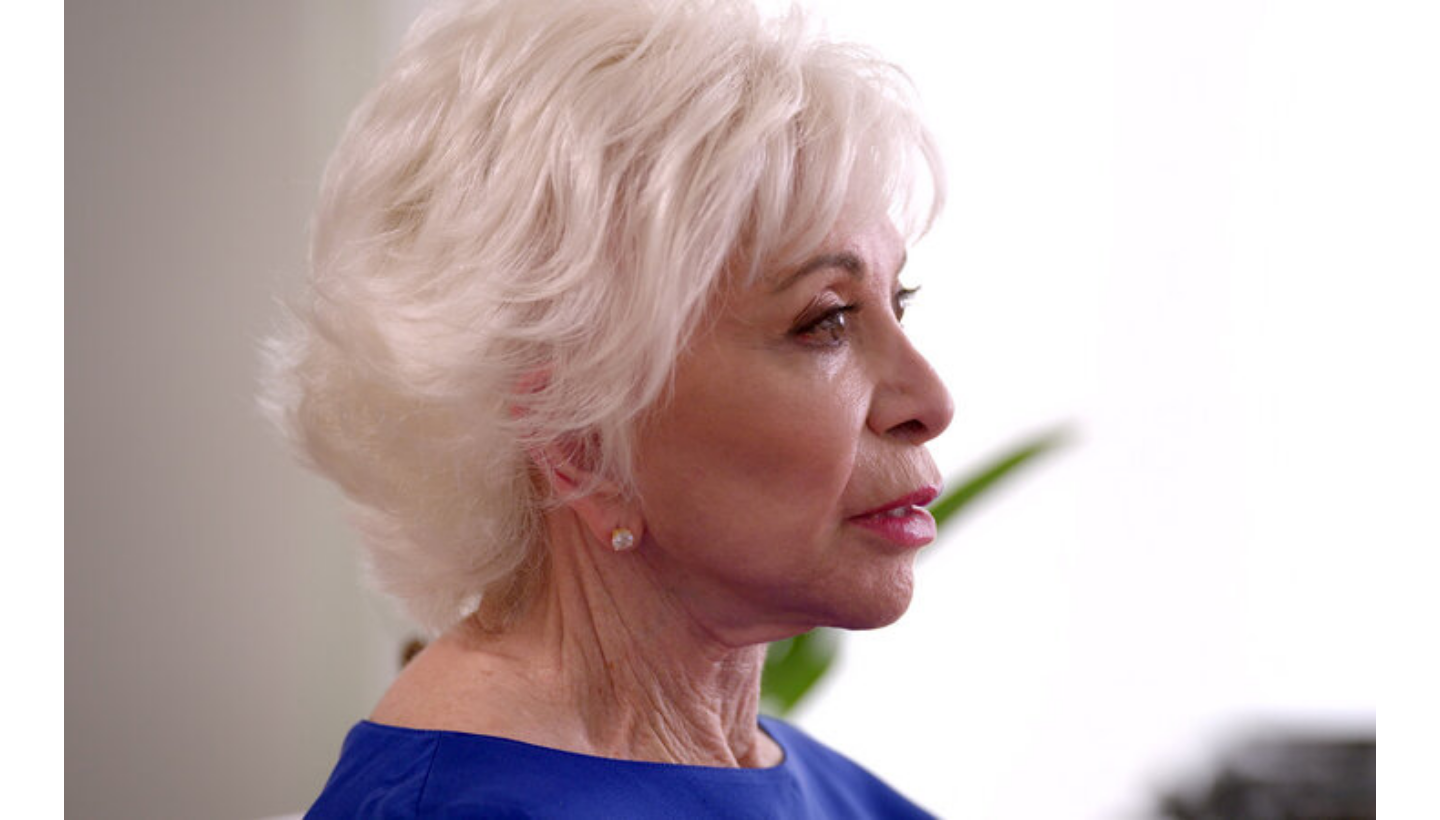 scroll, scrollTop: 976, scrollLeft: 0, axis: vertical 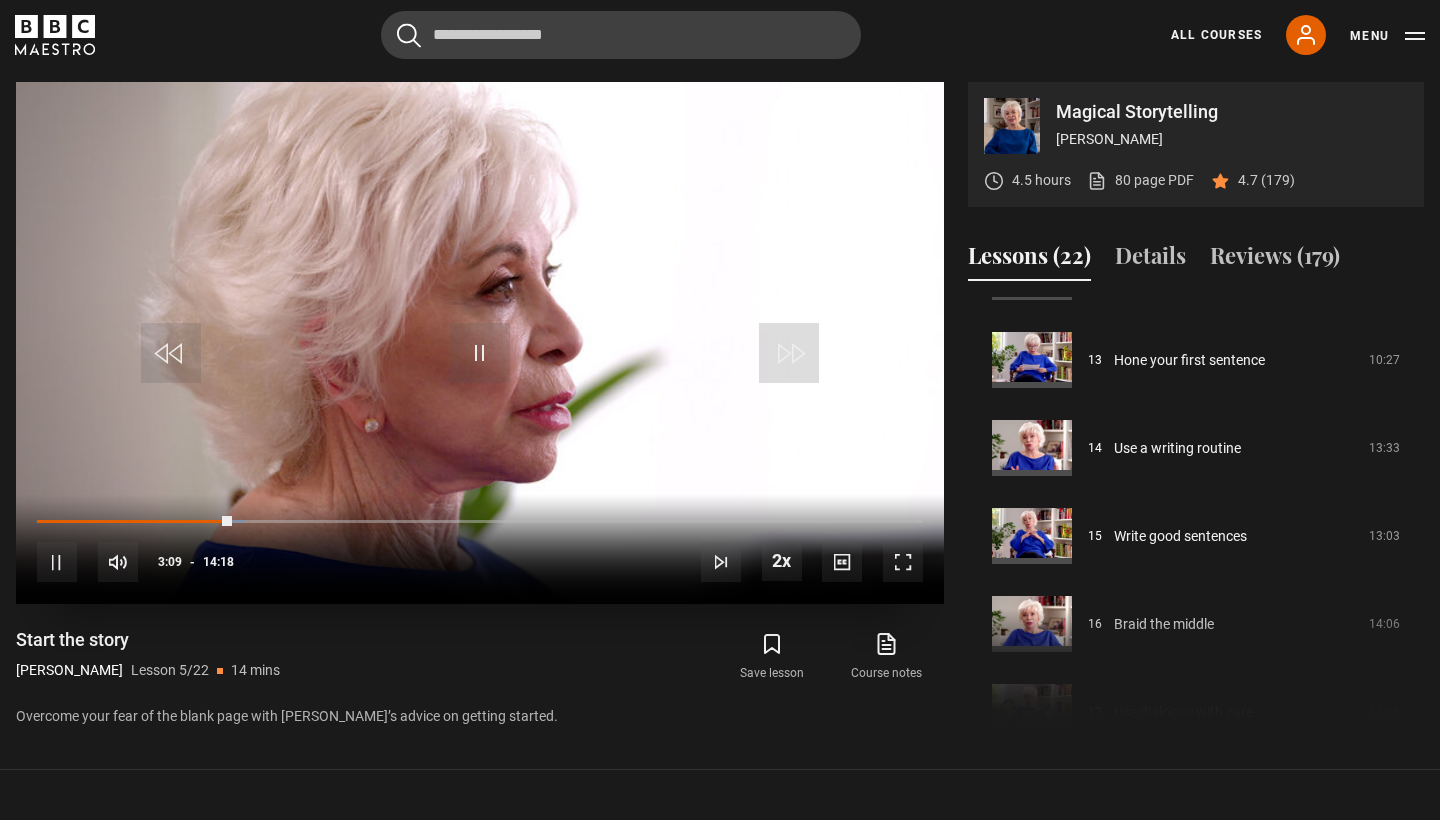 click at bounding box center [480, 353] 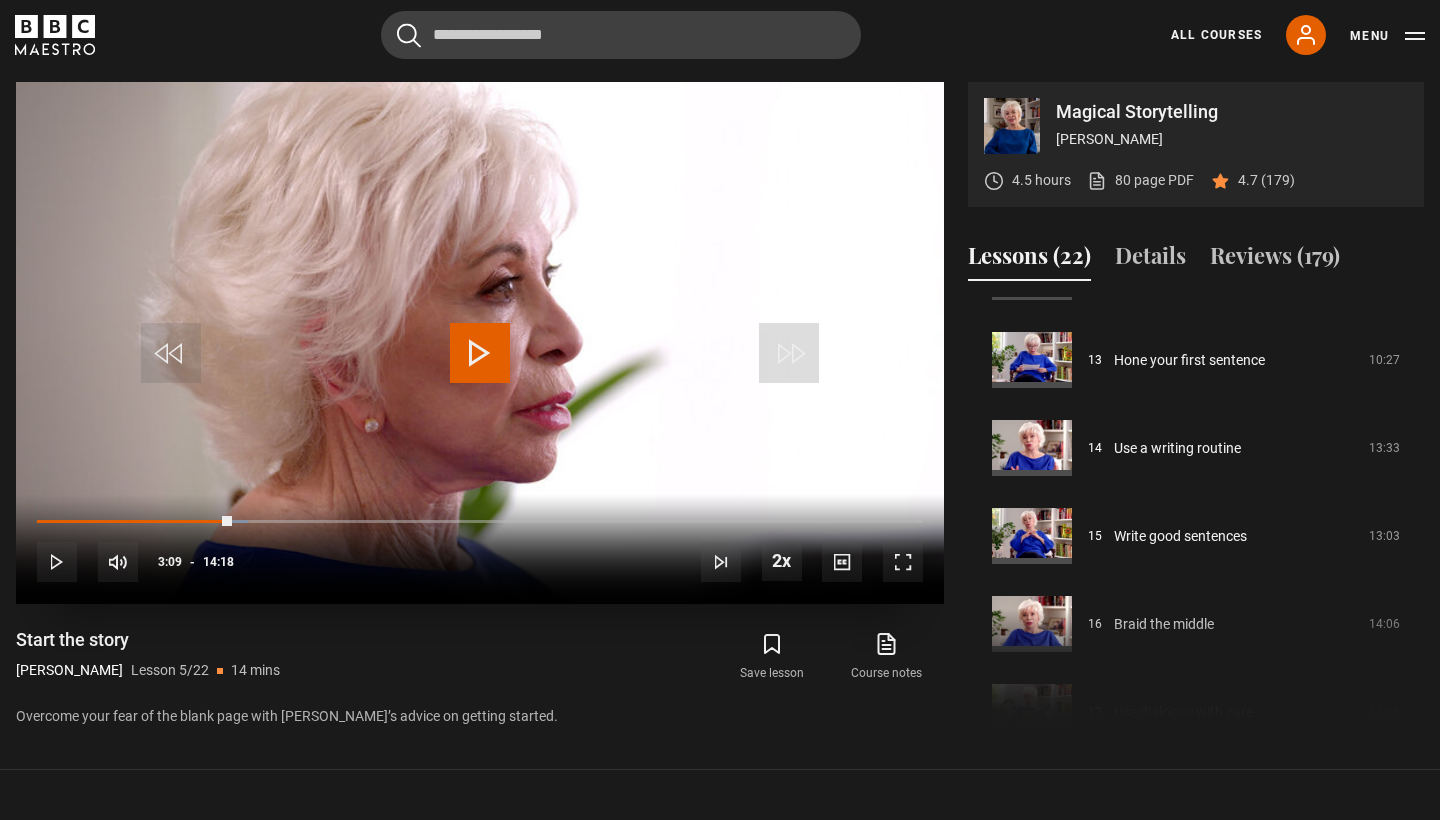 click at bounding box center [480, 353] 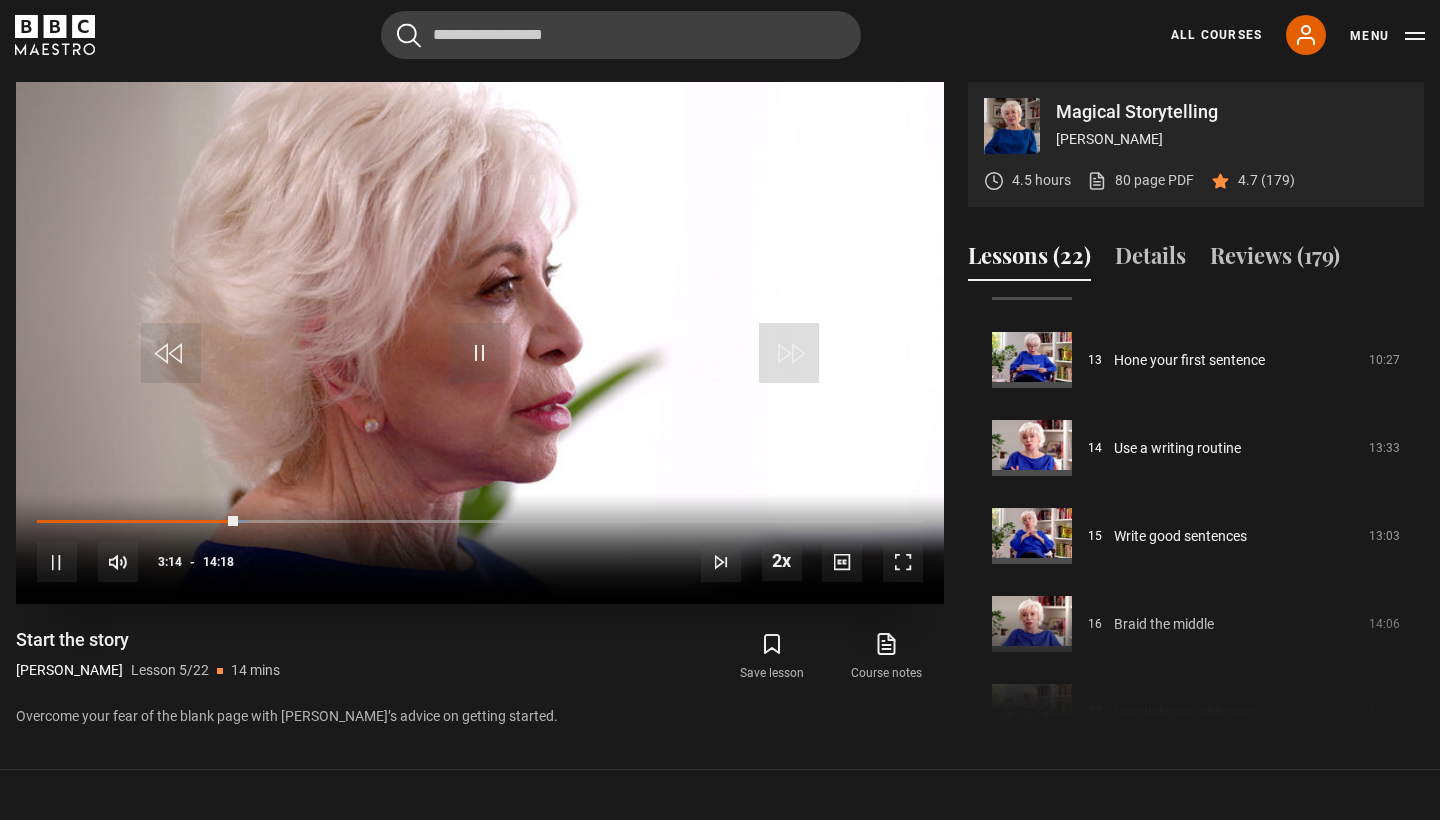 click at bounding box center [480, 353] 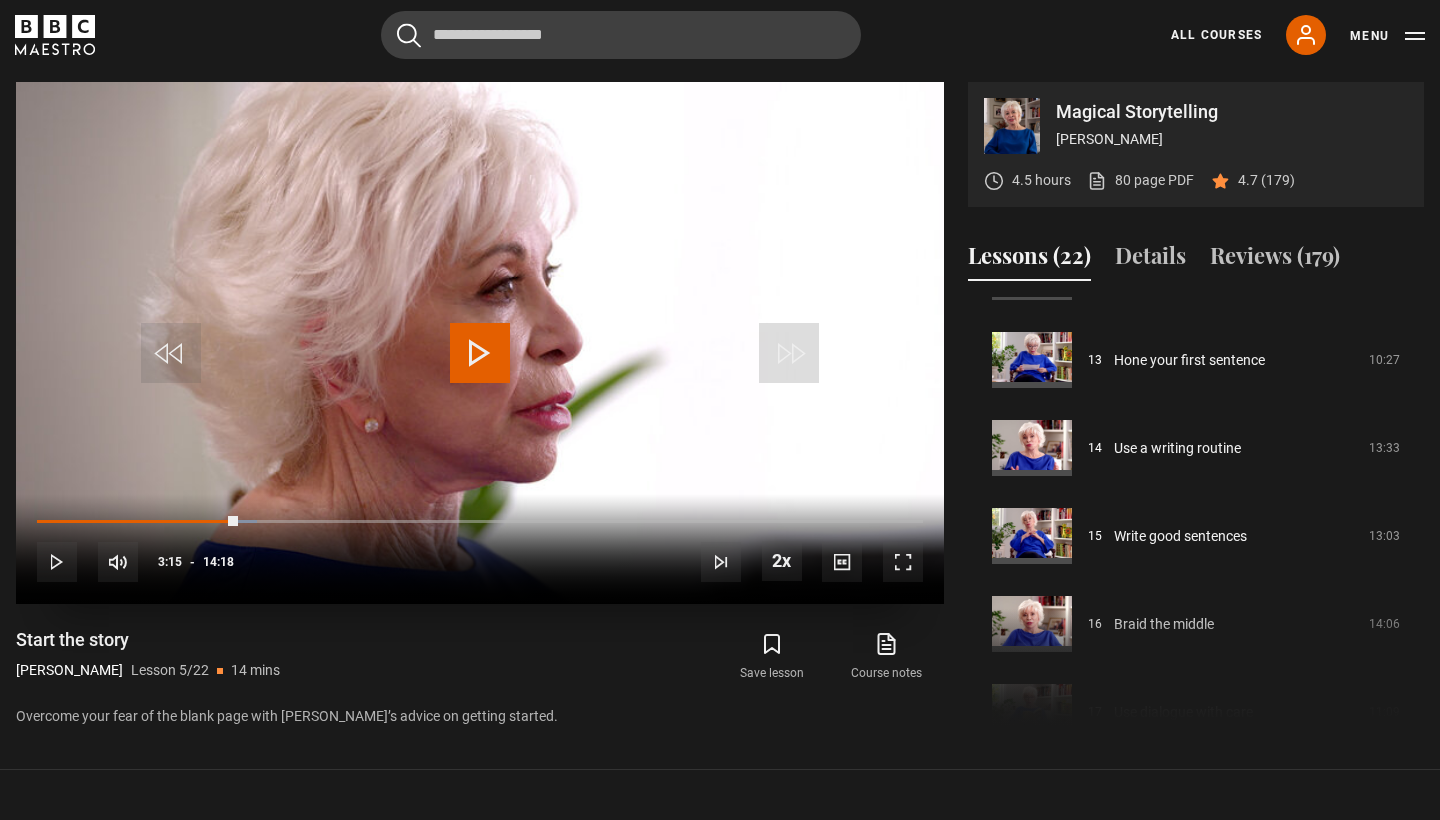 click at bounding box center (480, 353) 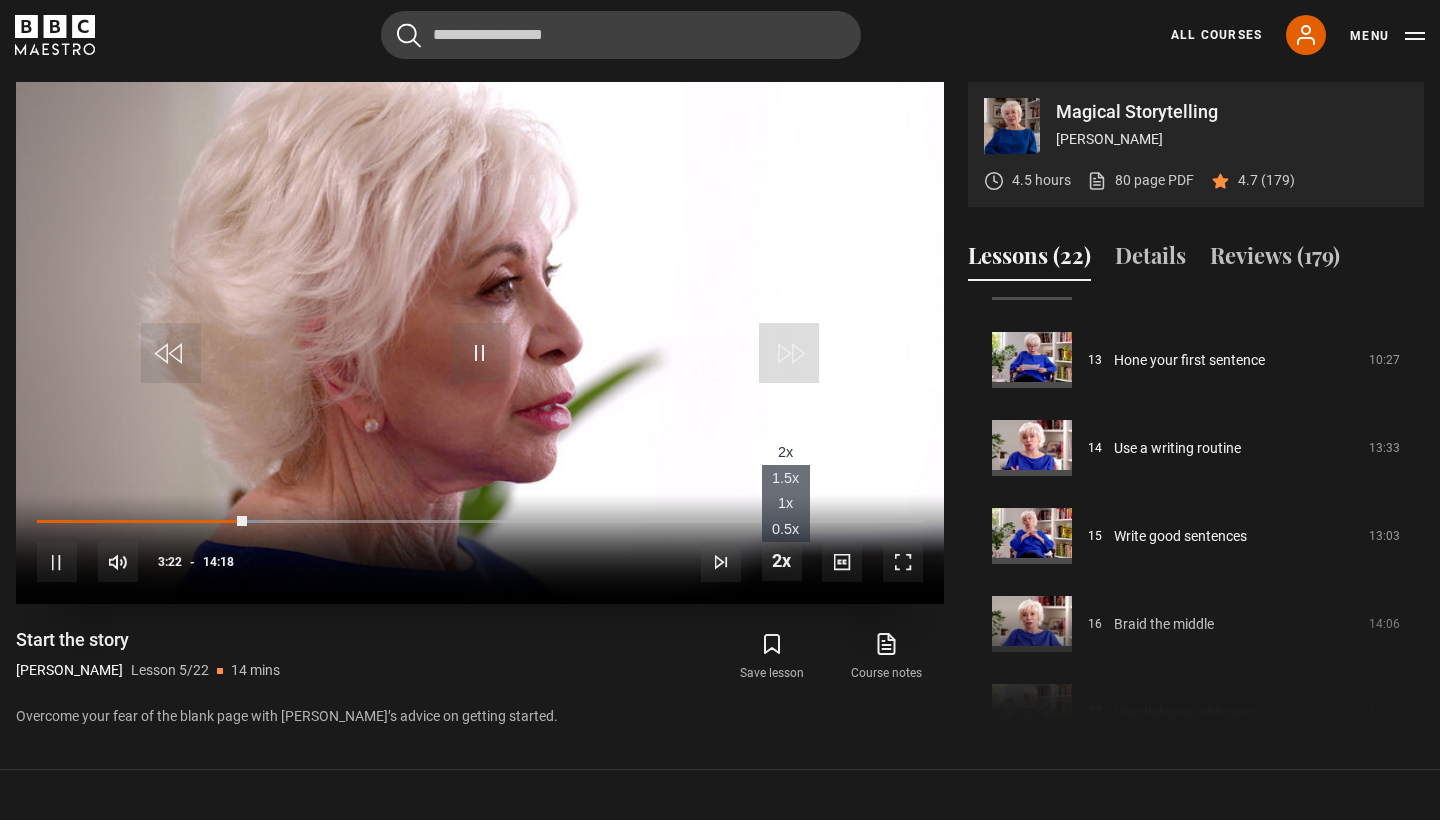 click on "1x" at bounding box center (785, 503) 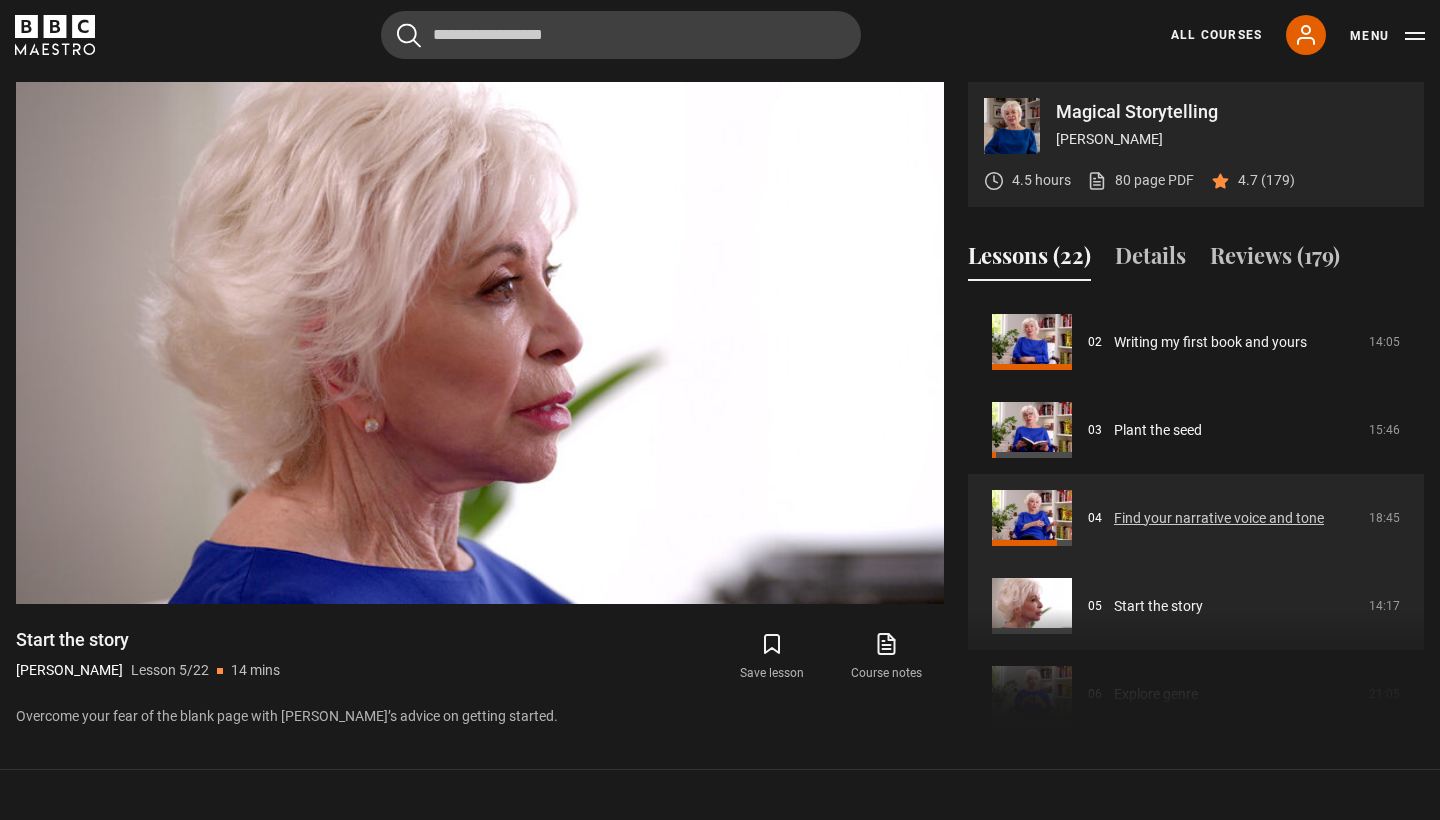scroll, scrollTop: 181, scrollLeft: 0, axis: vertical 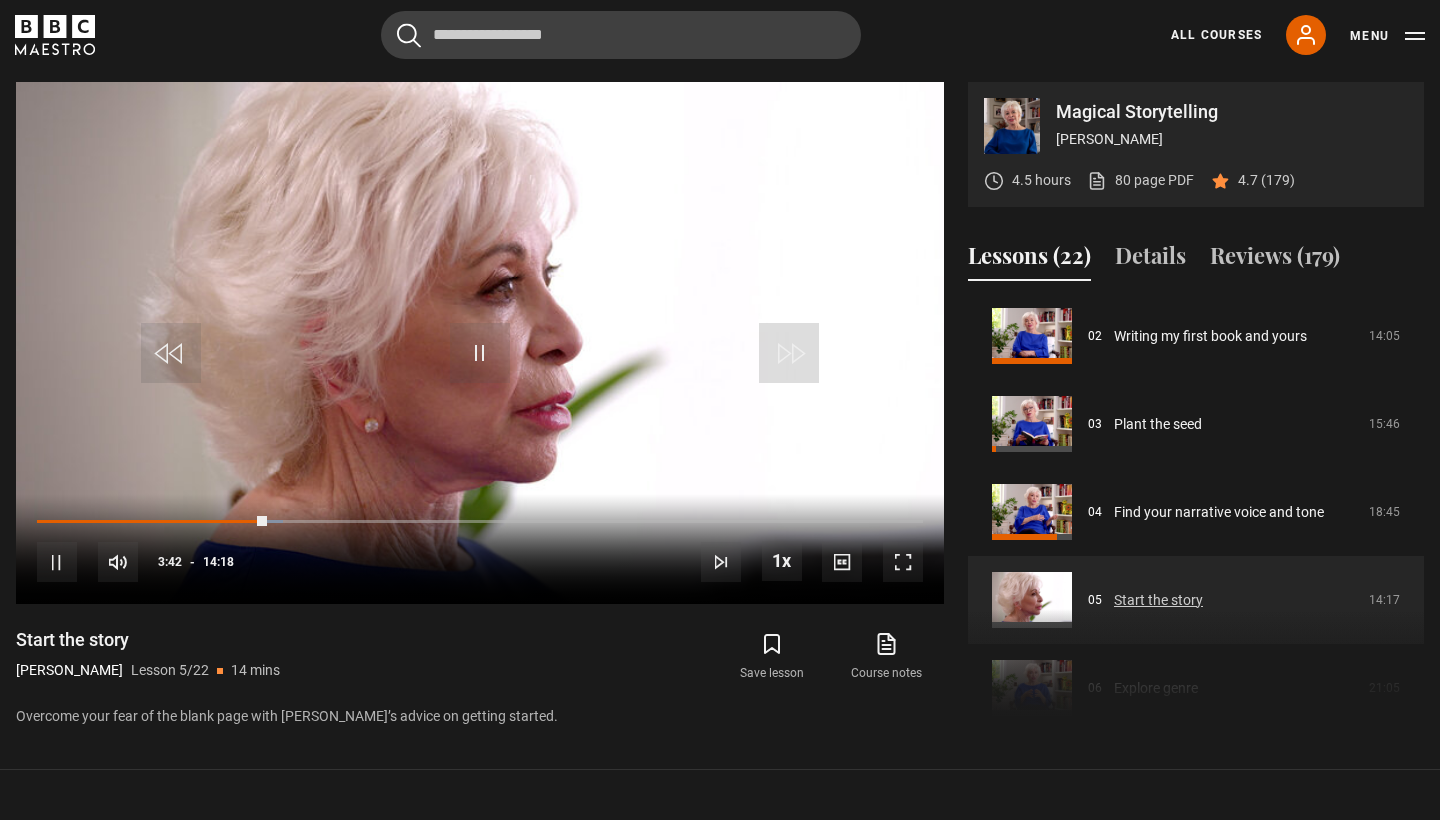 click on "Start the story" at bounding box center [1158, 600] 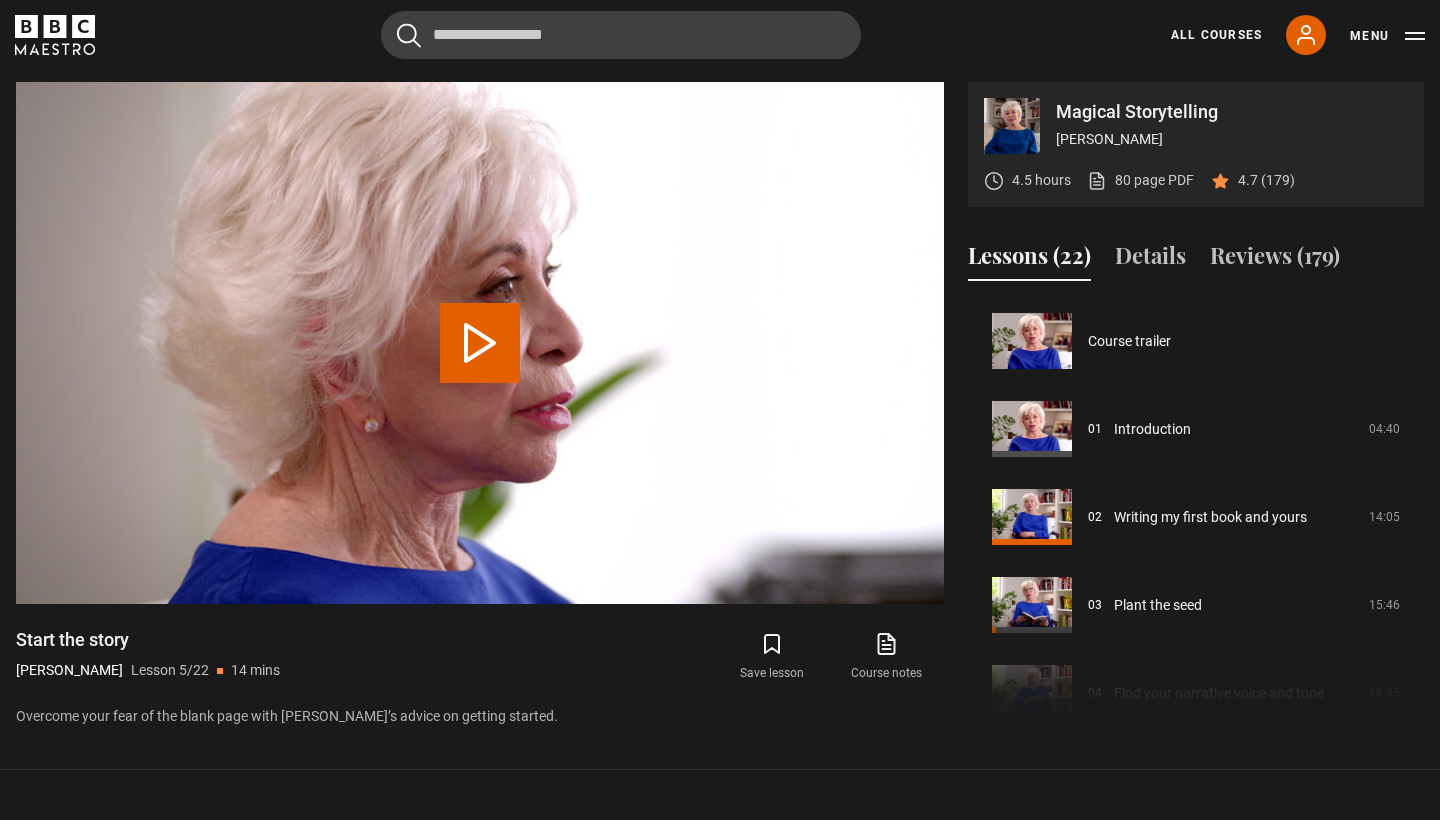 scroll, scrollTop: 352, scrollLeft: 0, axis: vertical 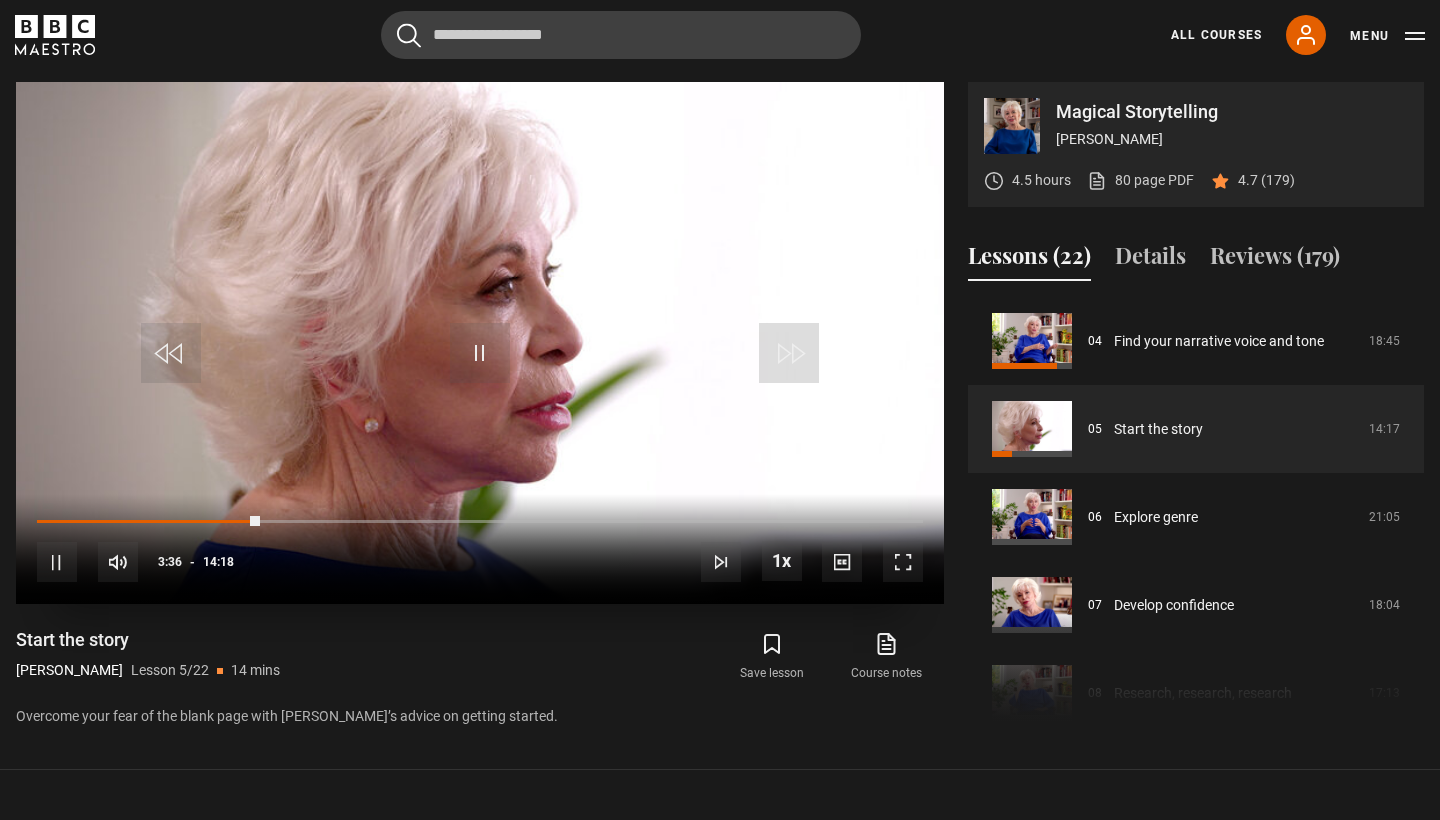 click at bounding box center [480, 353] 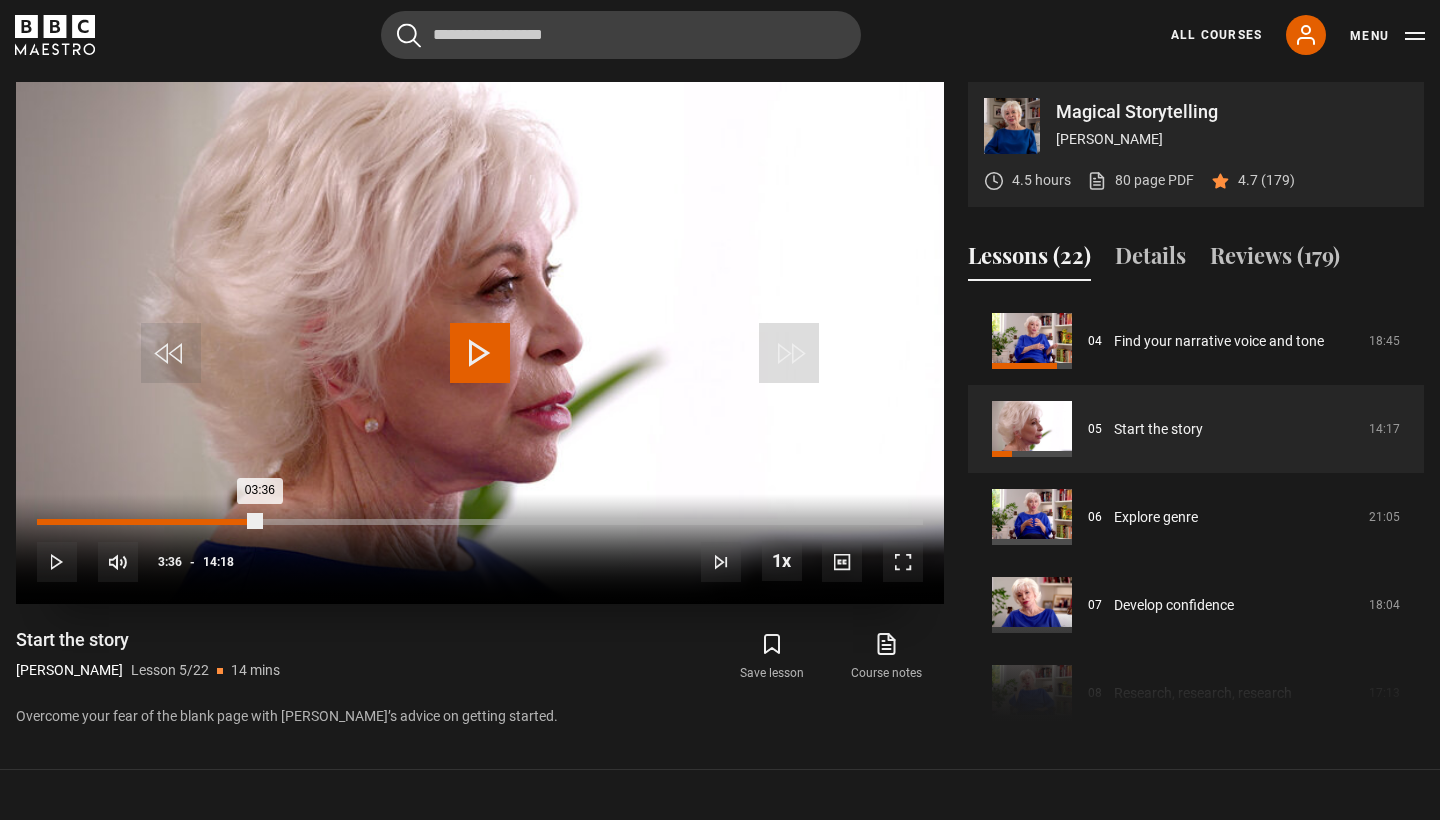 click on "Loaded :  25.17% 00:12 03:36" at bounding box center (480, 522) 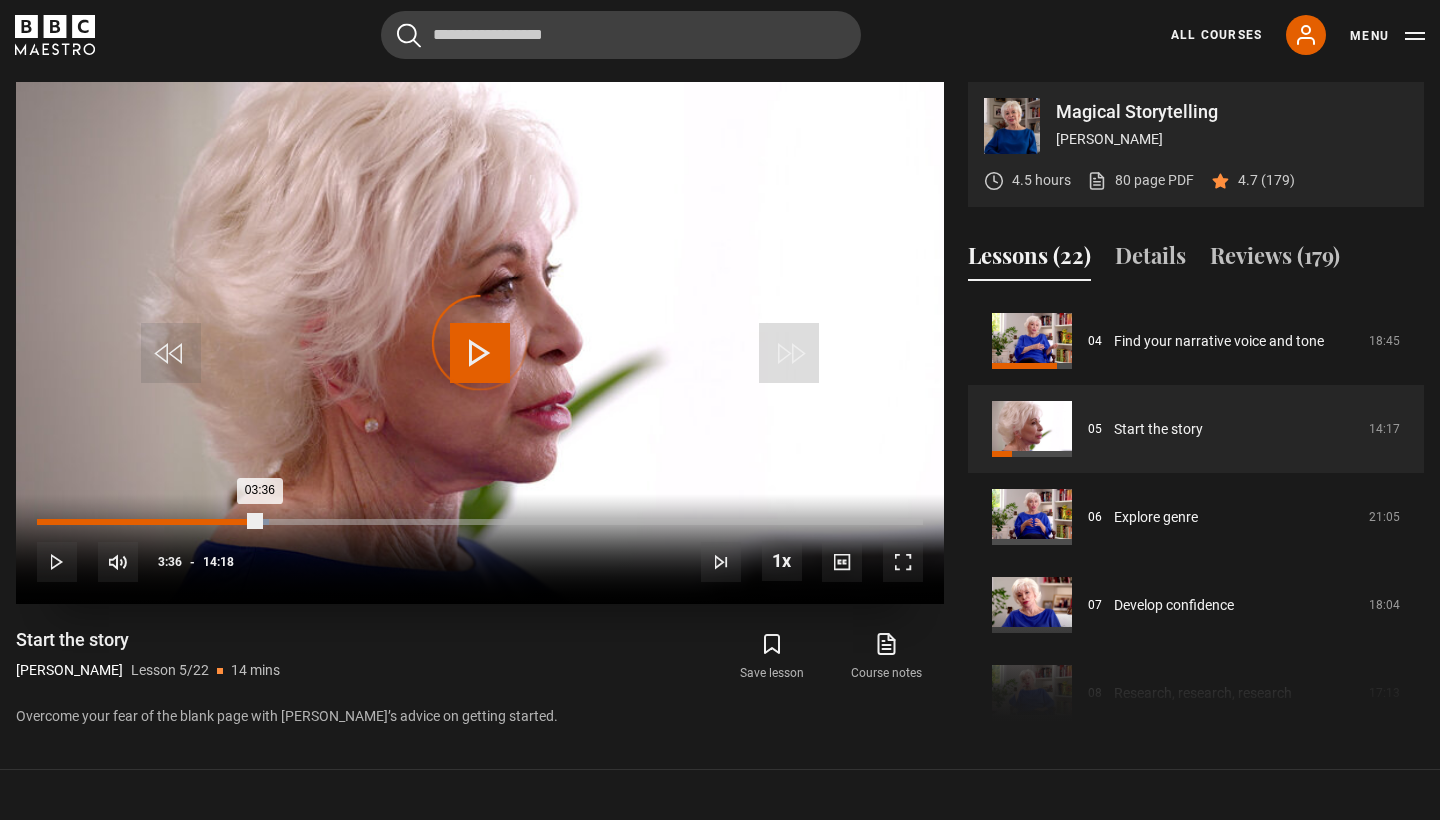 click on "00:17" at bounding box center (56, 522) 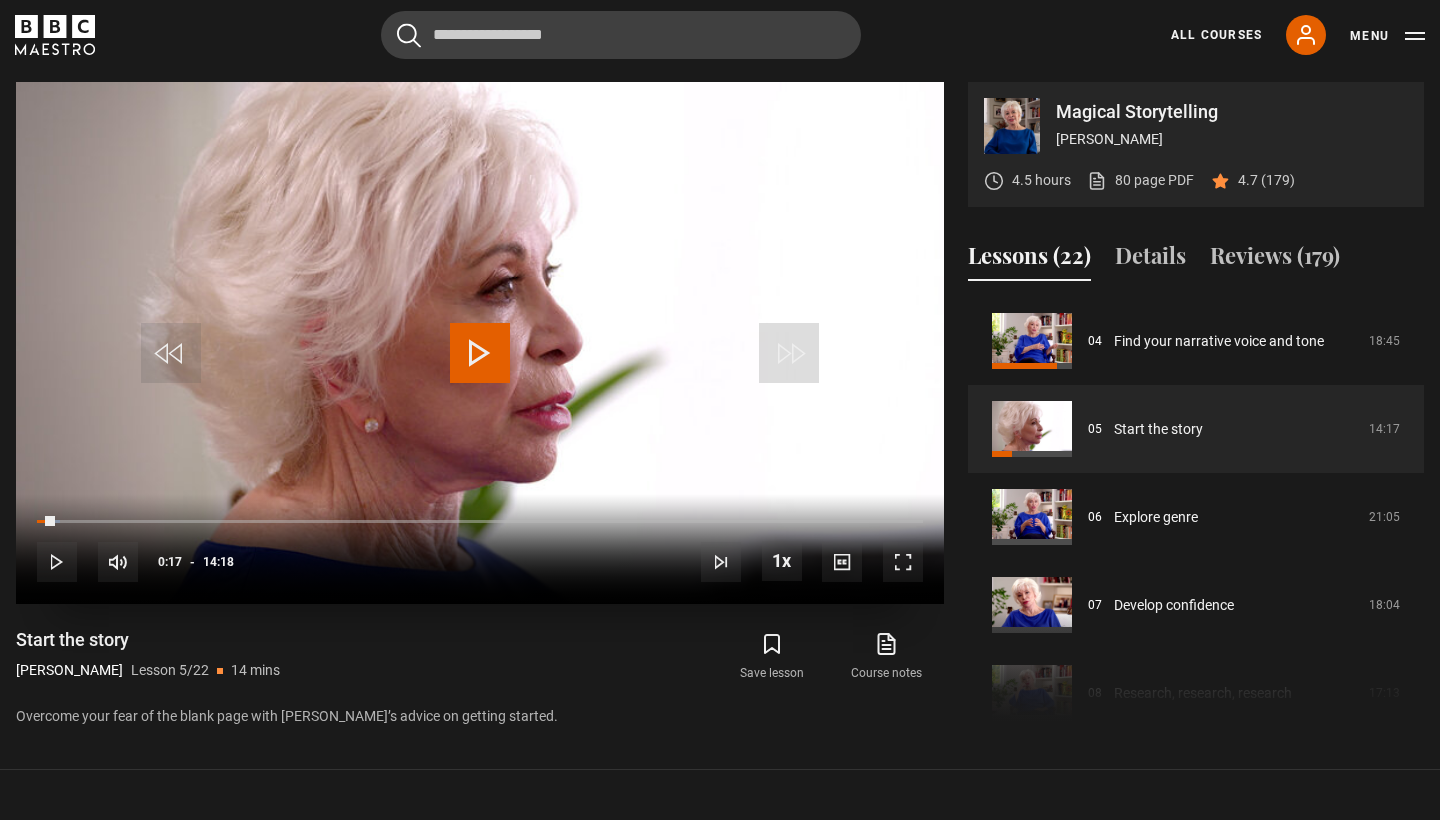click on "10s Skip Back 10 seconds Play 10s Skip Forward 10 seconds Loaded :  2.61% 04:36 00:17 Play Mute Current Time  0:17 - Duration  14:18
Isabel Allende
Lesson 5
Start the story
1x Playback Rate 2x 1.5x 1x , selected 0.5x Captions captions off , selected English  Captions Spanish  Captions" at bounding box center (480, 549) 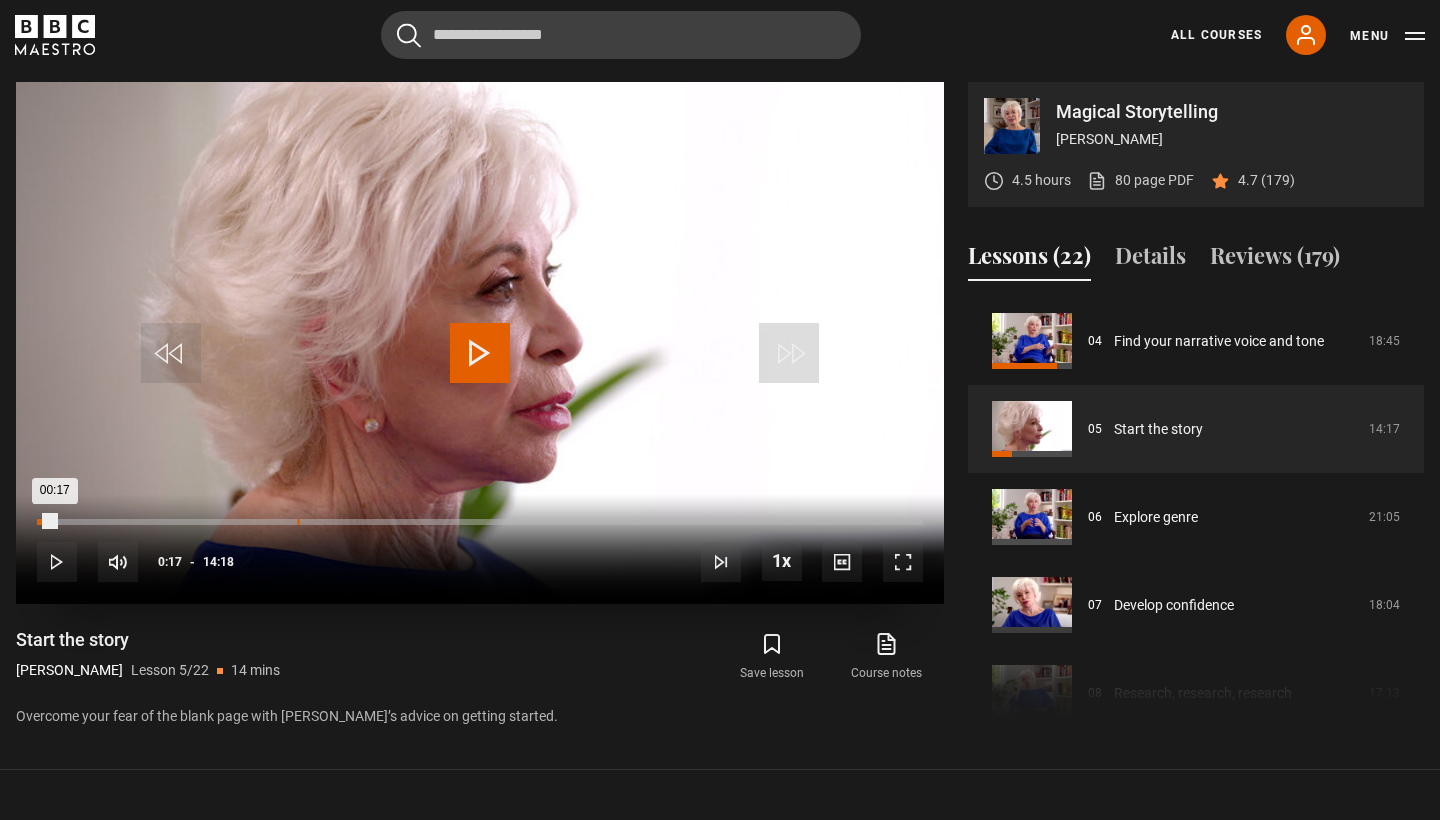 click on "Loaded :  2.61% 04:11 00:17" at bounding box center [480, 522] 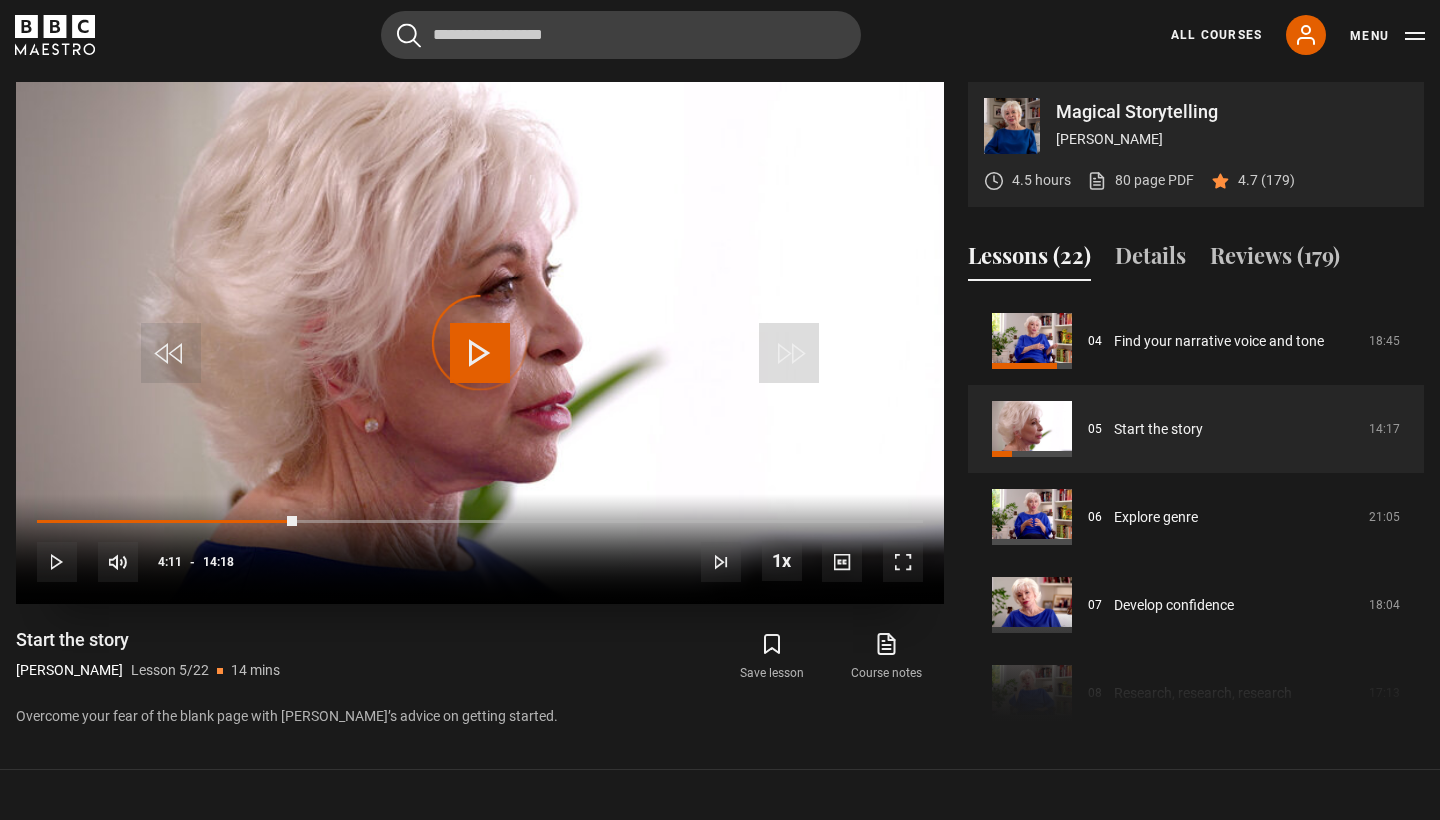 click on "10s Skip Back 10 seconds Play 10s Skip Forward 10 seconds Loaded :  3.58% 03:46 04:11 Play Mute Current Time  4:11 - Duration  14:18
Isabel Allende
Lesson 5
Start the story
1x Playback Rate 2x 1.5x 1x , selected 0.5x Captions captions off , selected English  Captions Spanish  Captions" at bounding box center (480, 549) 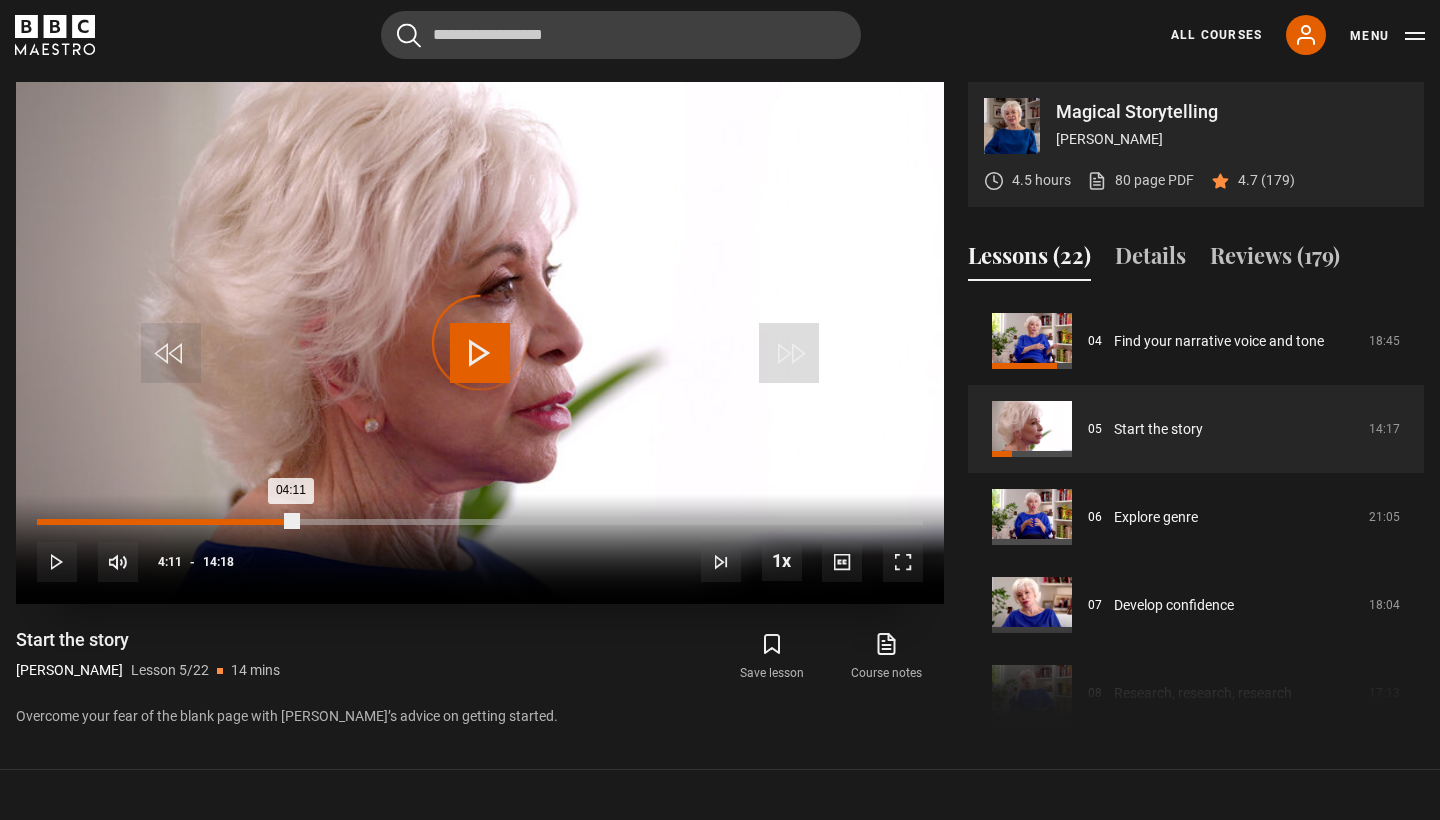 click on "03:37" at bounding box center (263, 522) 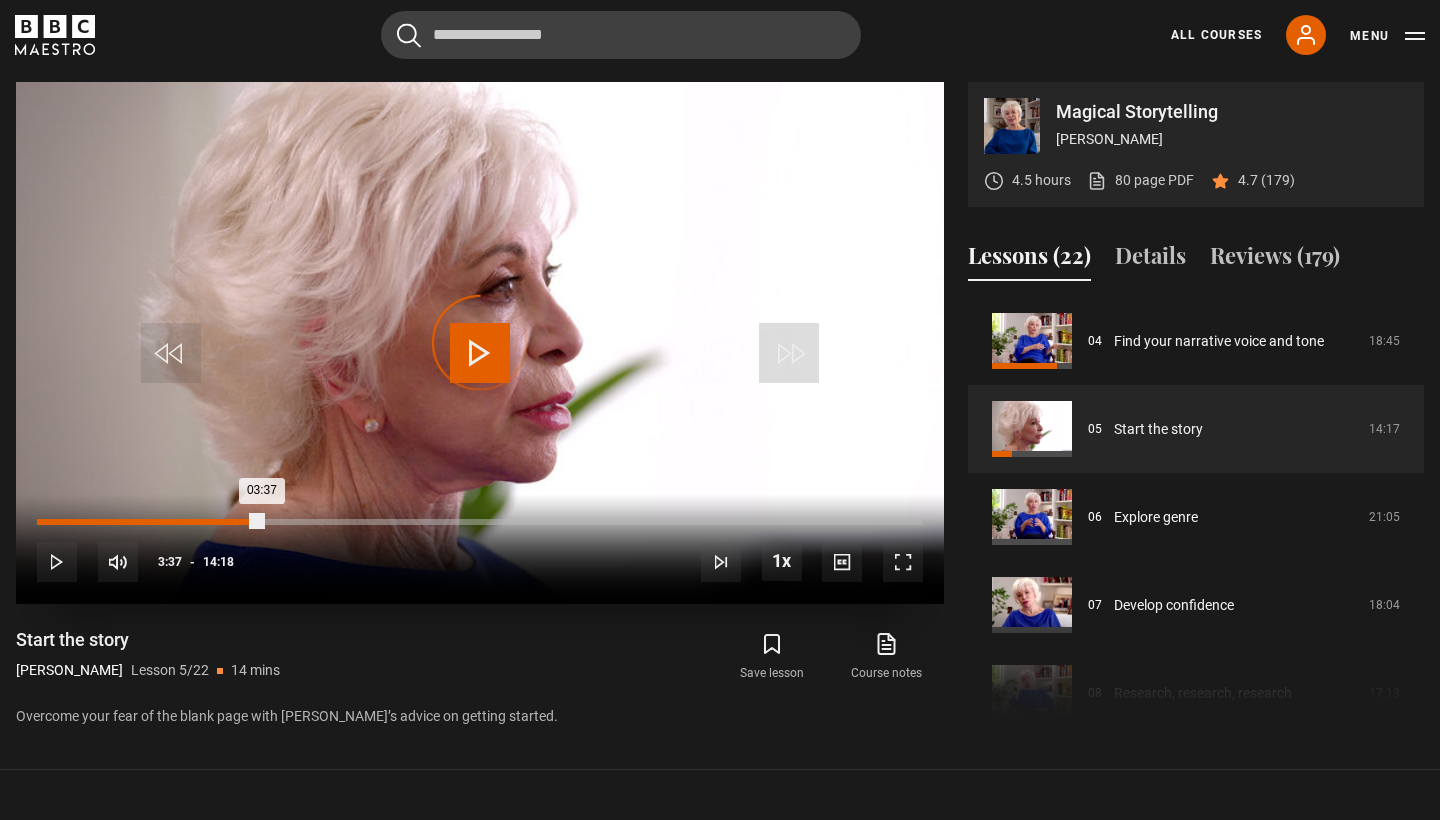 click on "03:17" at bounding box center [242, 522] 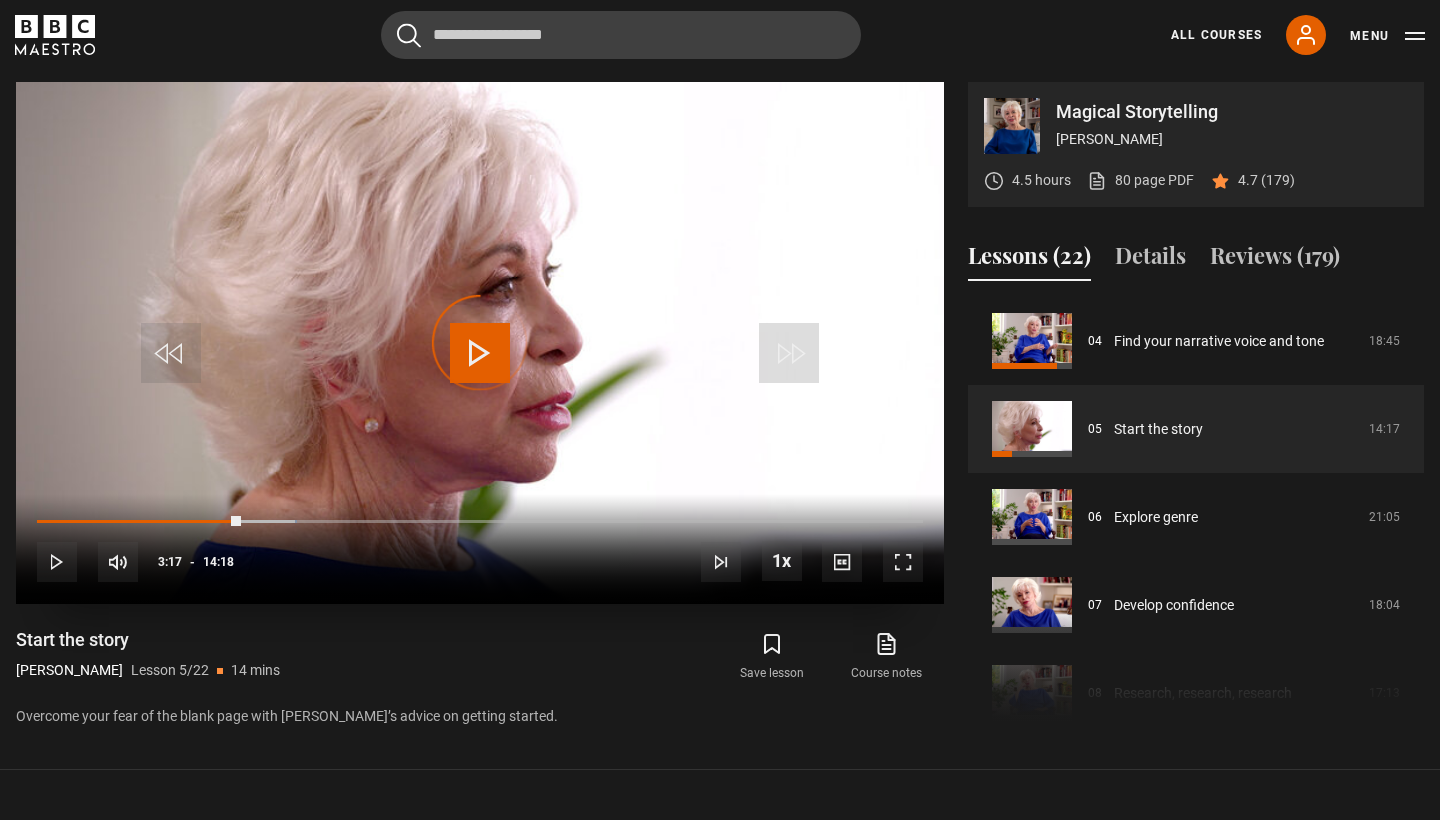 click on "Video Player is loading." at bounding box center (480, 343) 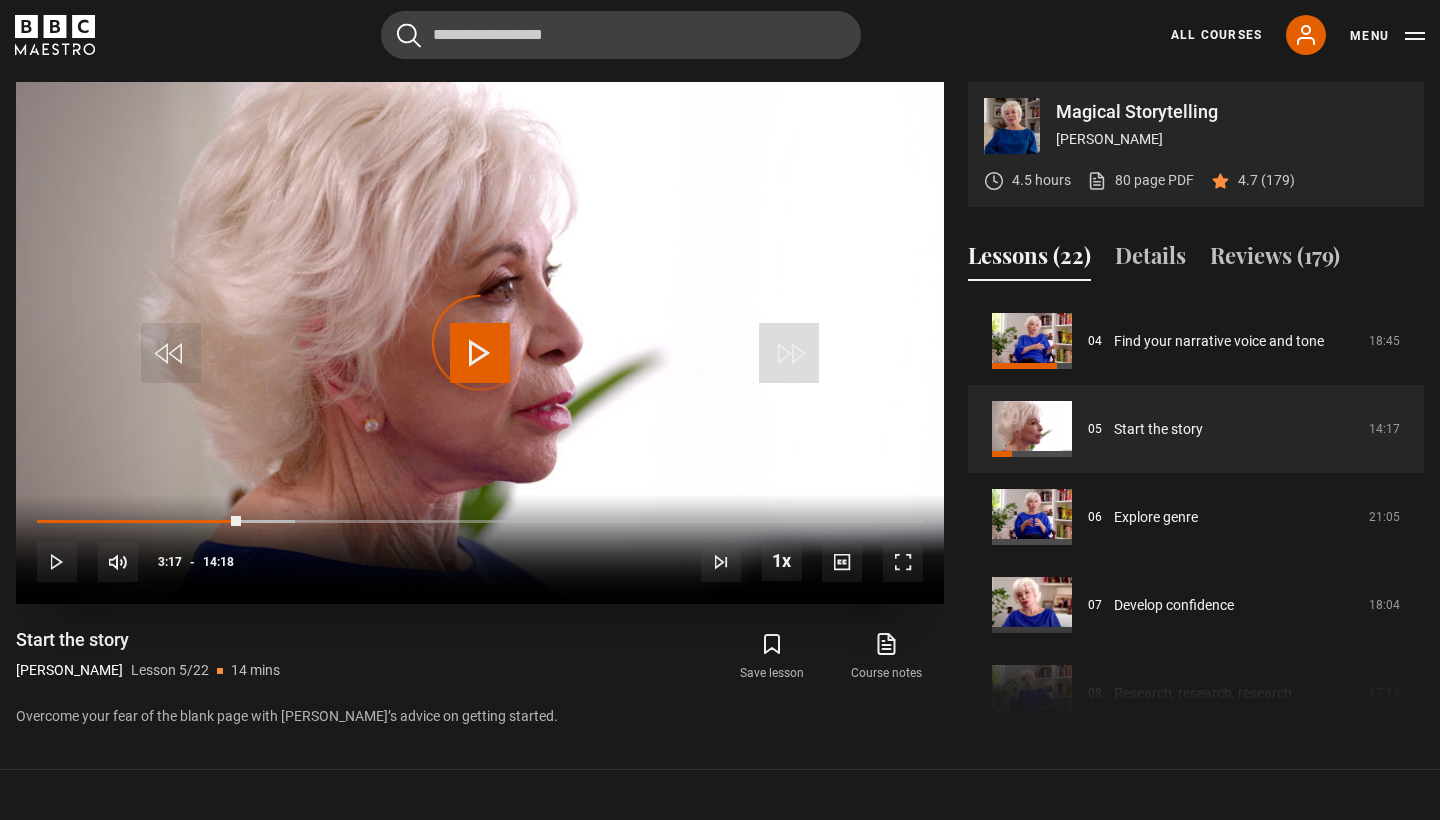click on "Video Player is loading." at bounding box center (480, 343) 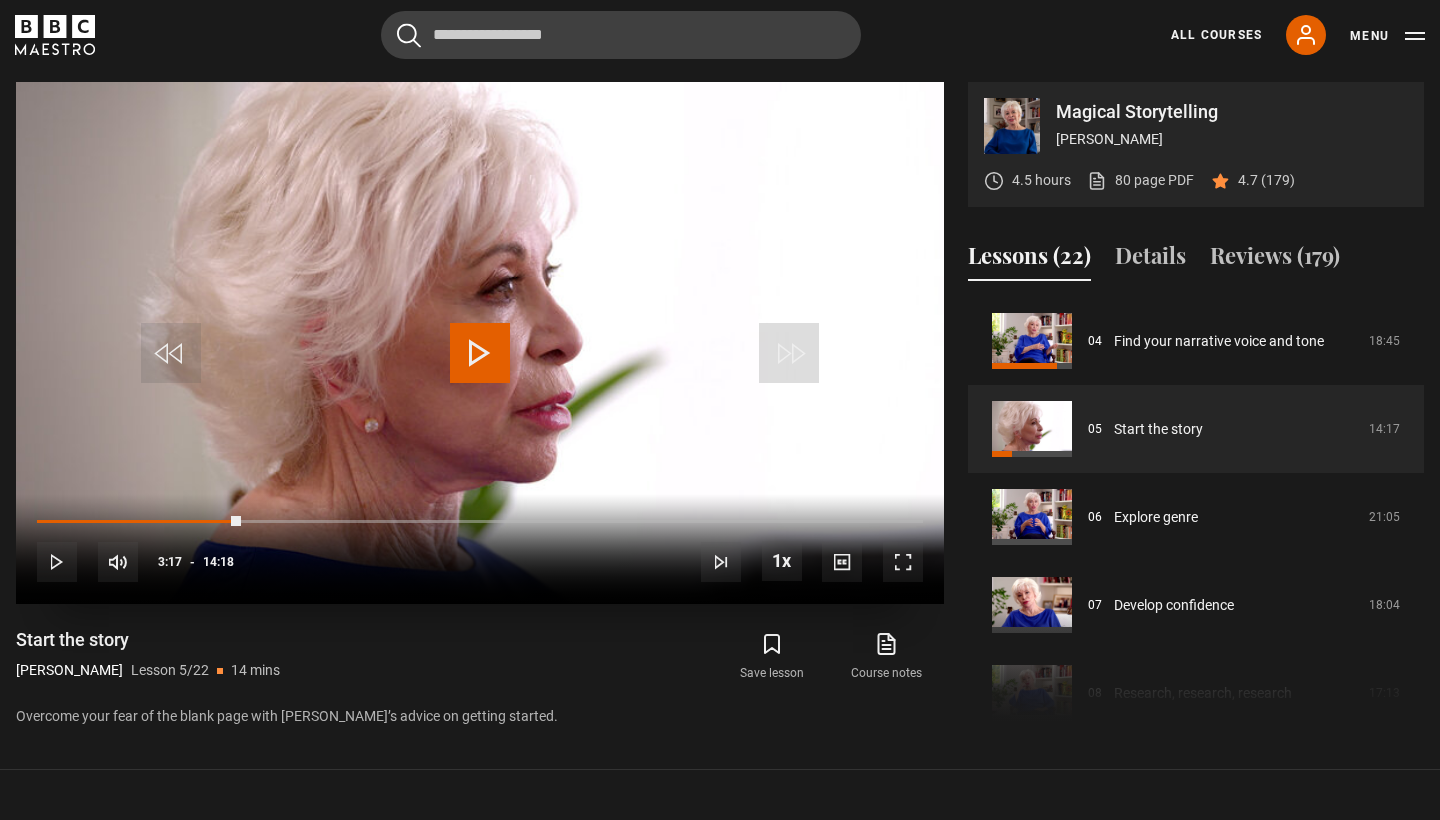 click at bounding box center [57, 562] 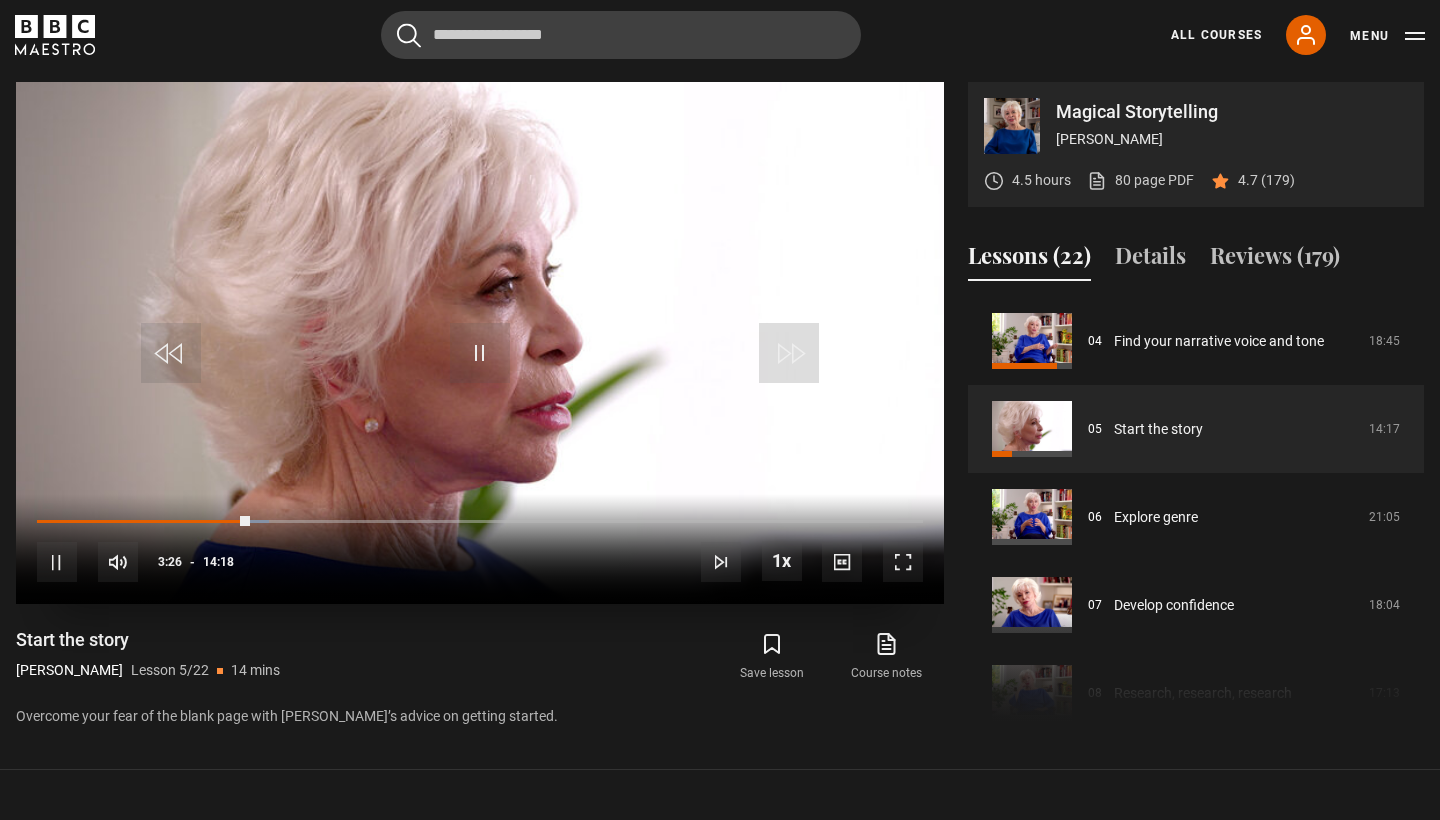 click at bounding box center (903, 562) 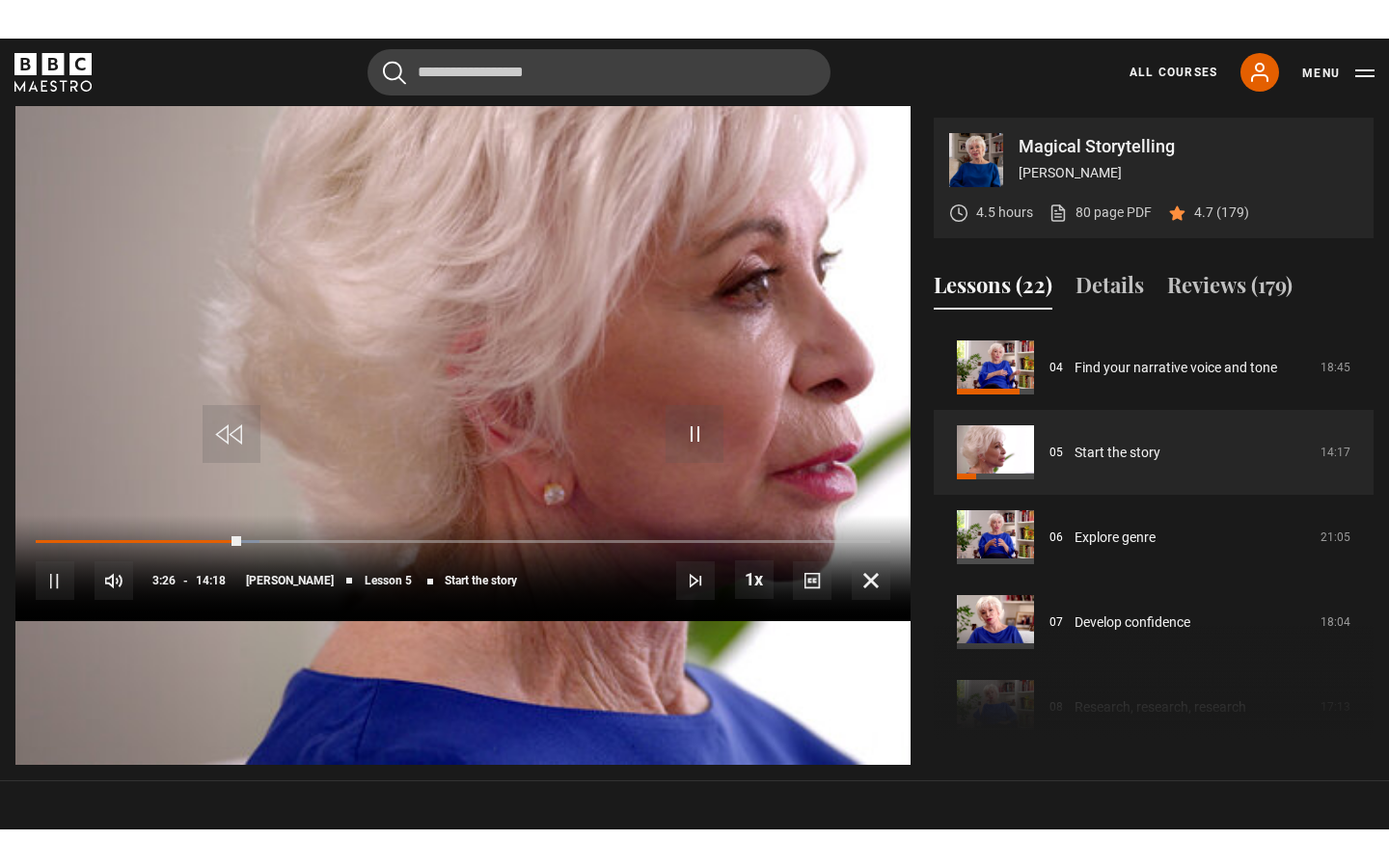 scroll, scrollTop: 0, scrollLeft: 0, axis: both 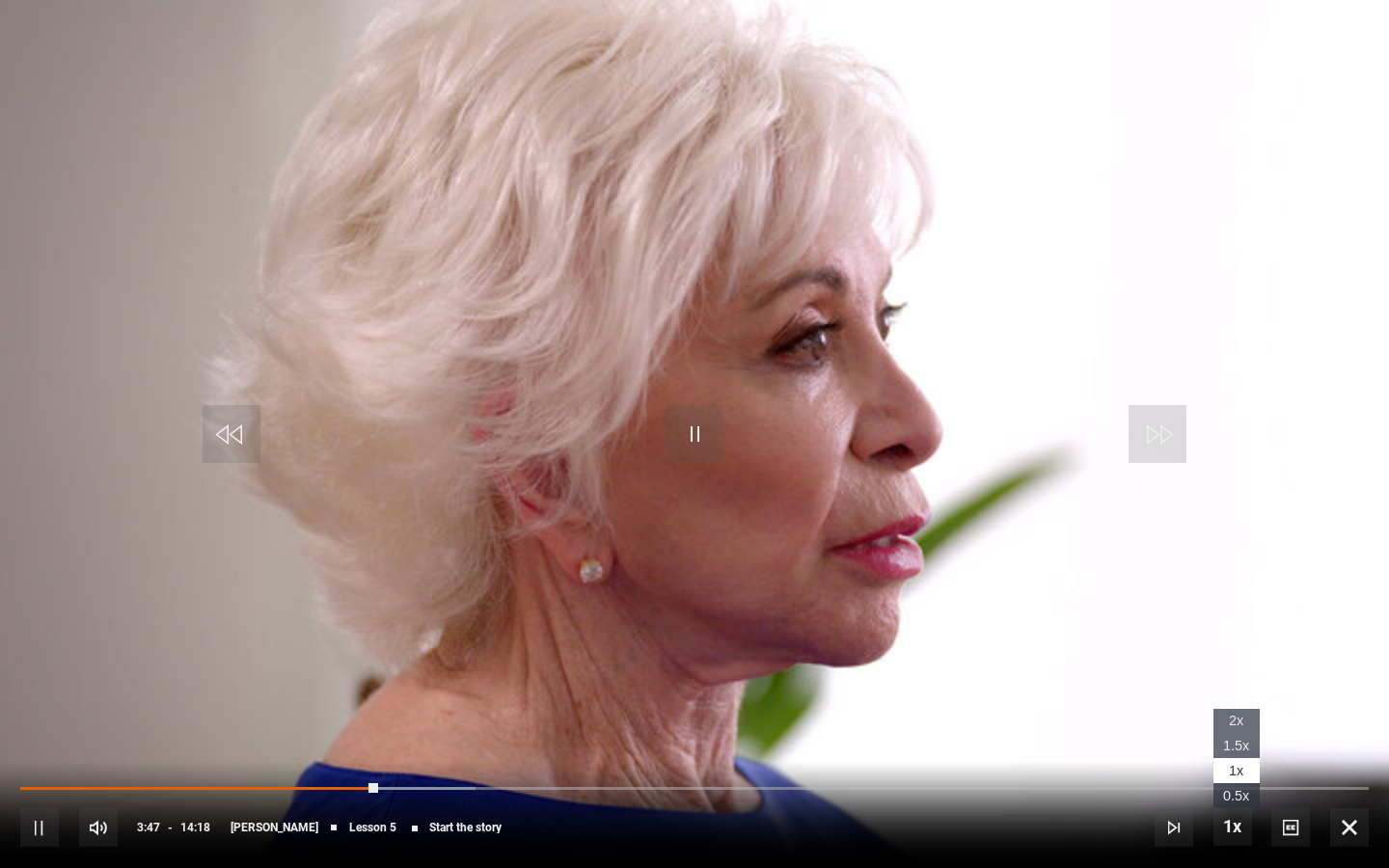 click on "2x" at bounding box center [1236, 720] 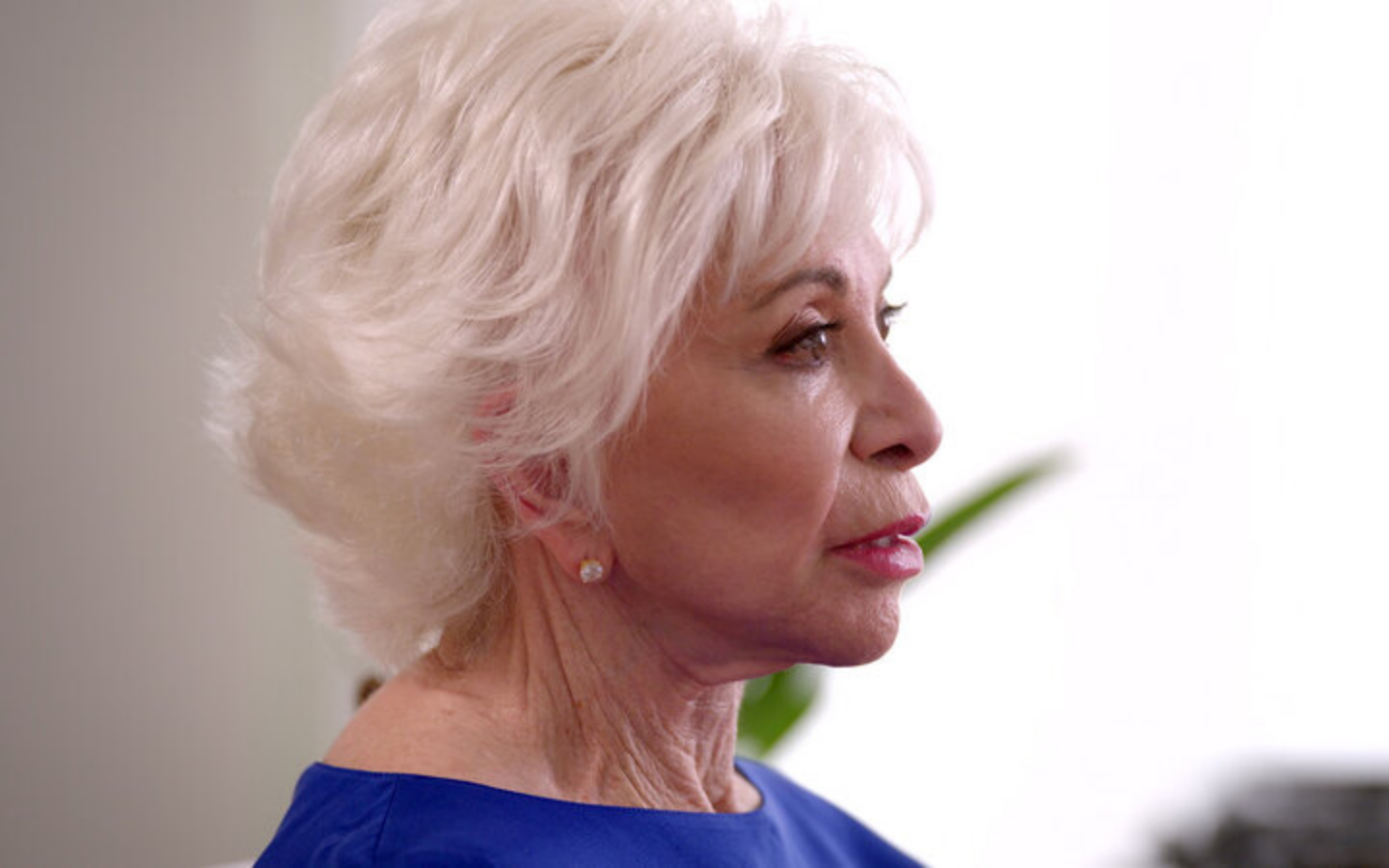drag, startPoint x: 1388, startPoint y: 0, endPoint x: 855, endPoint y: 424, distance: 681.0764 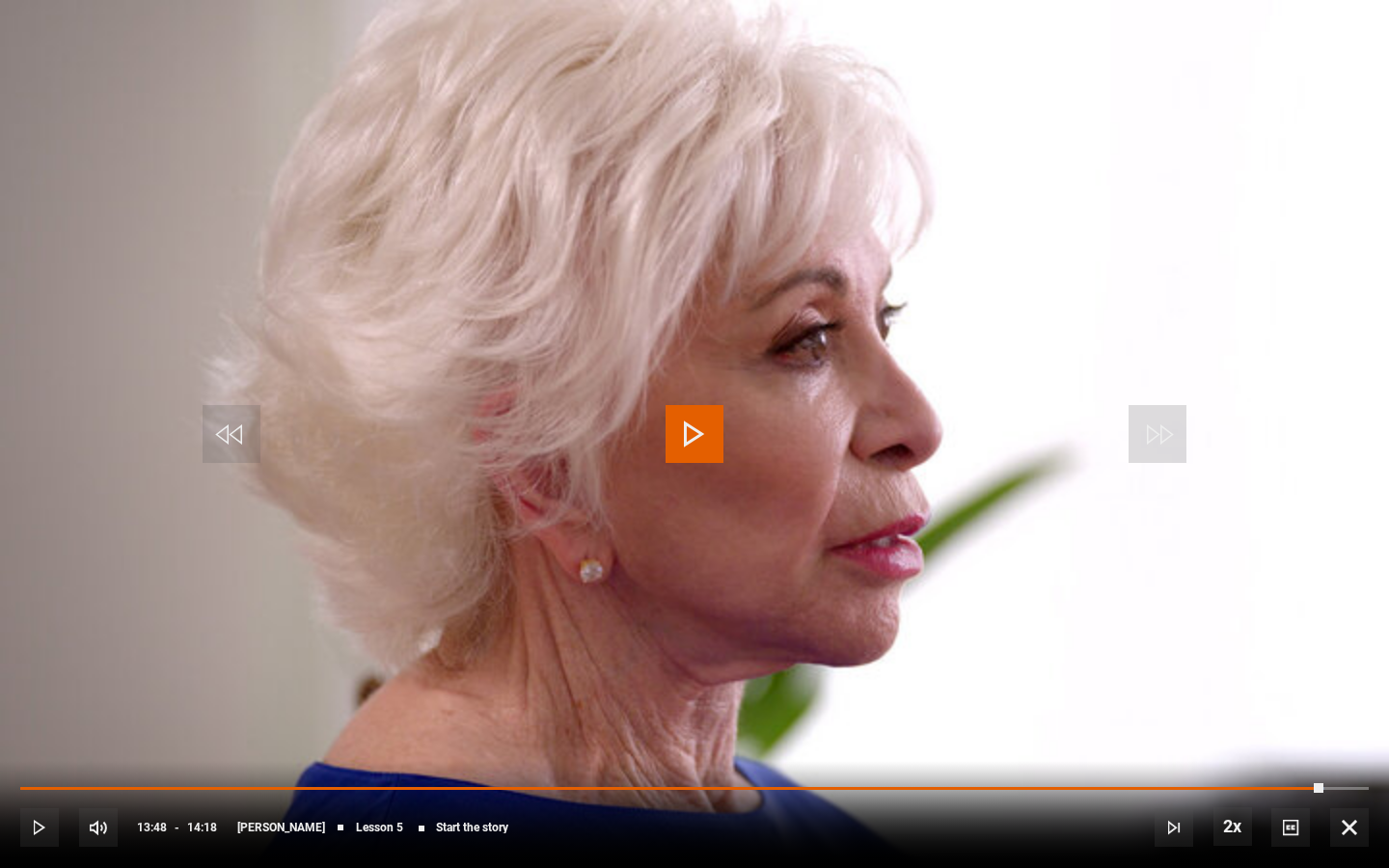 click at bounding box center (694, 434) 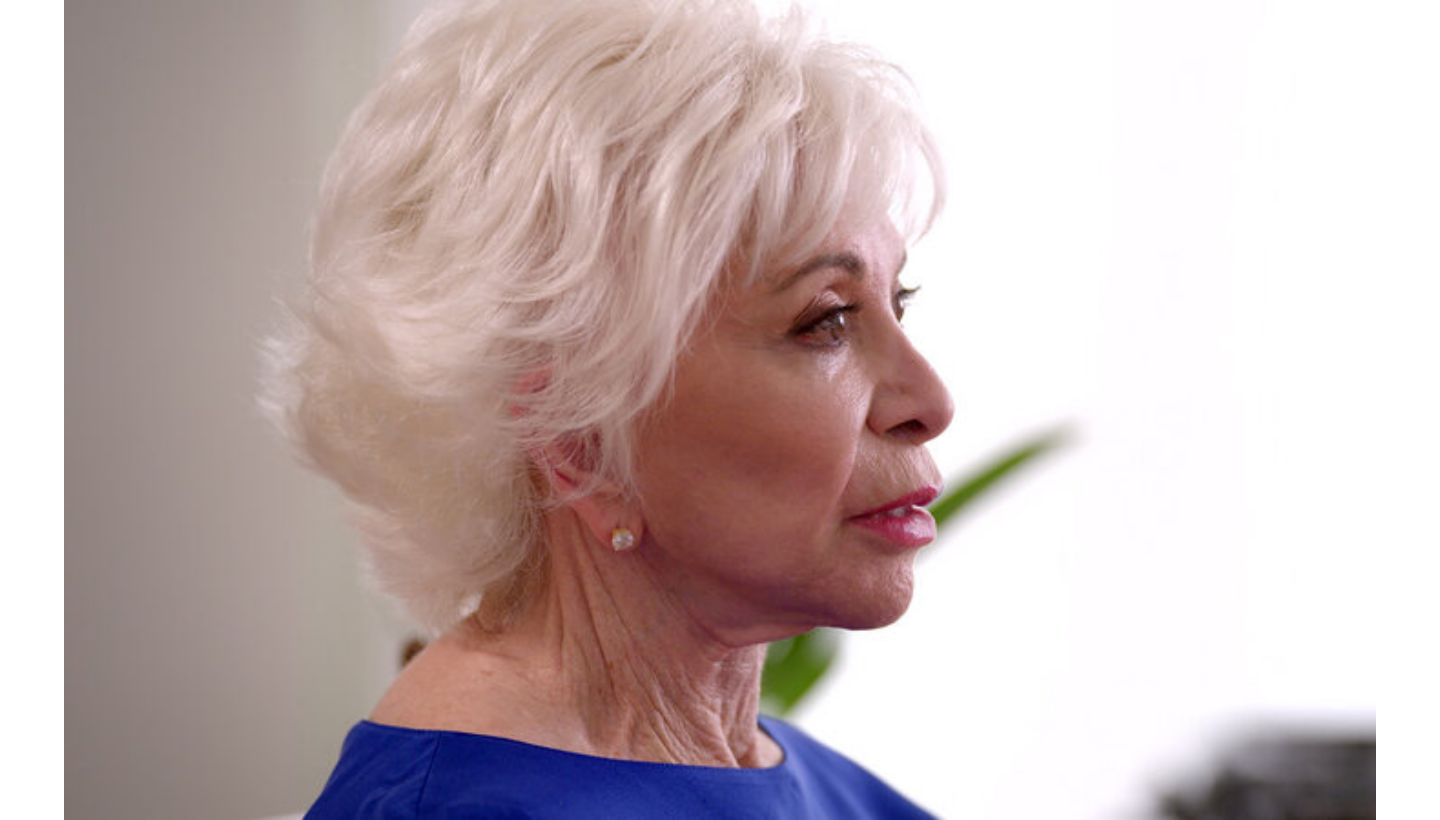 scroll, scrollTop: 976, scrollLeft: 0, axis: vertical 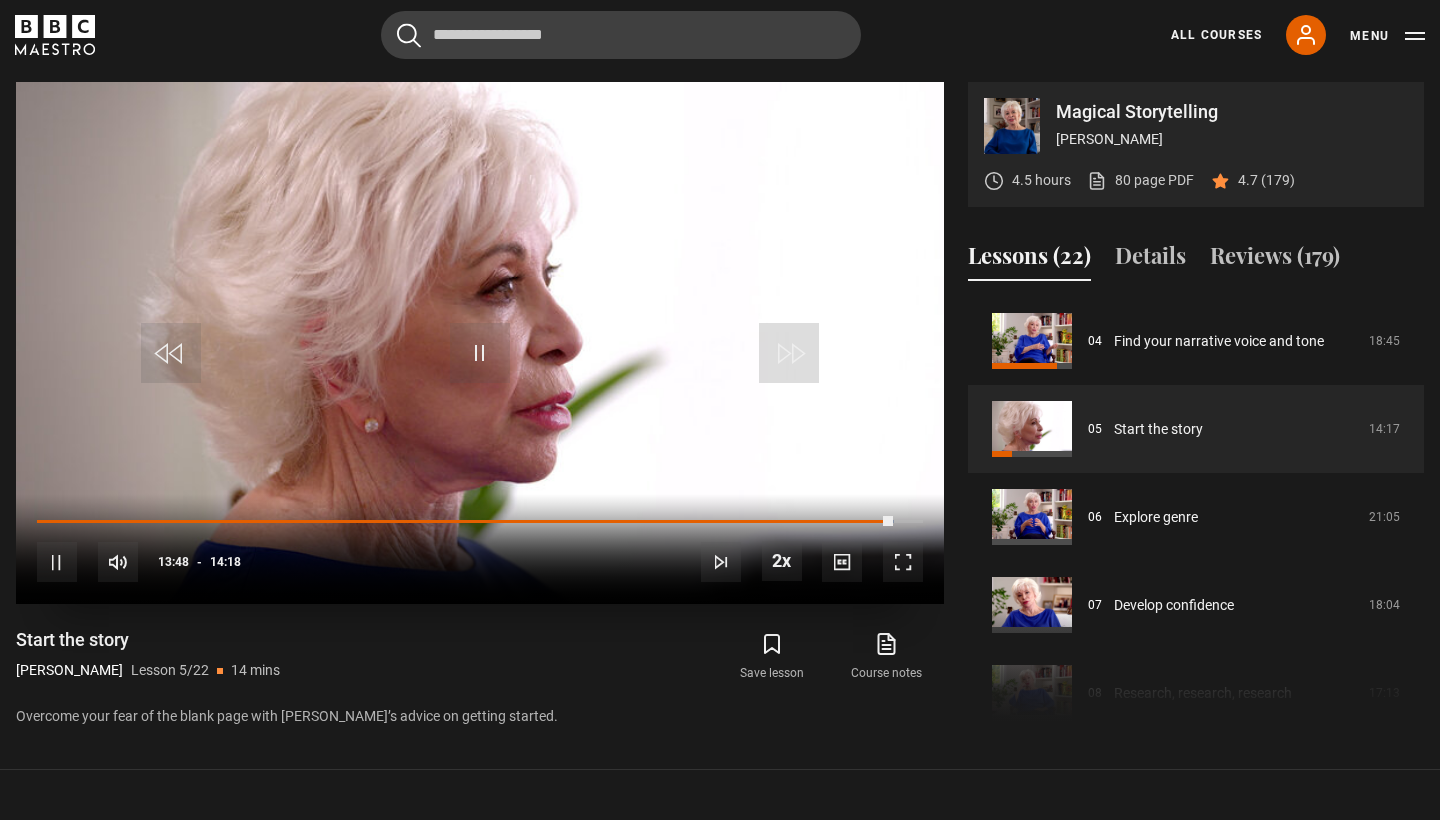 click at bounding box center [480, 353] 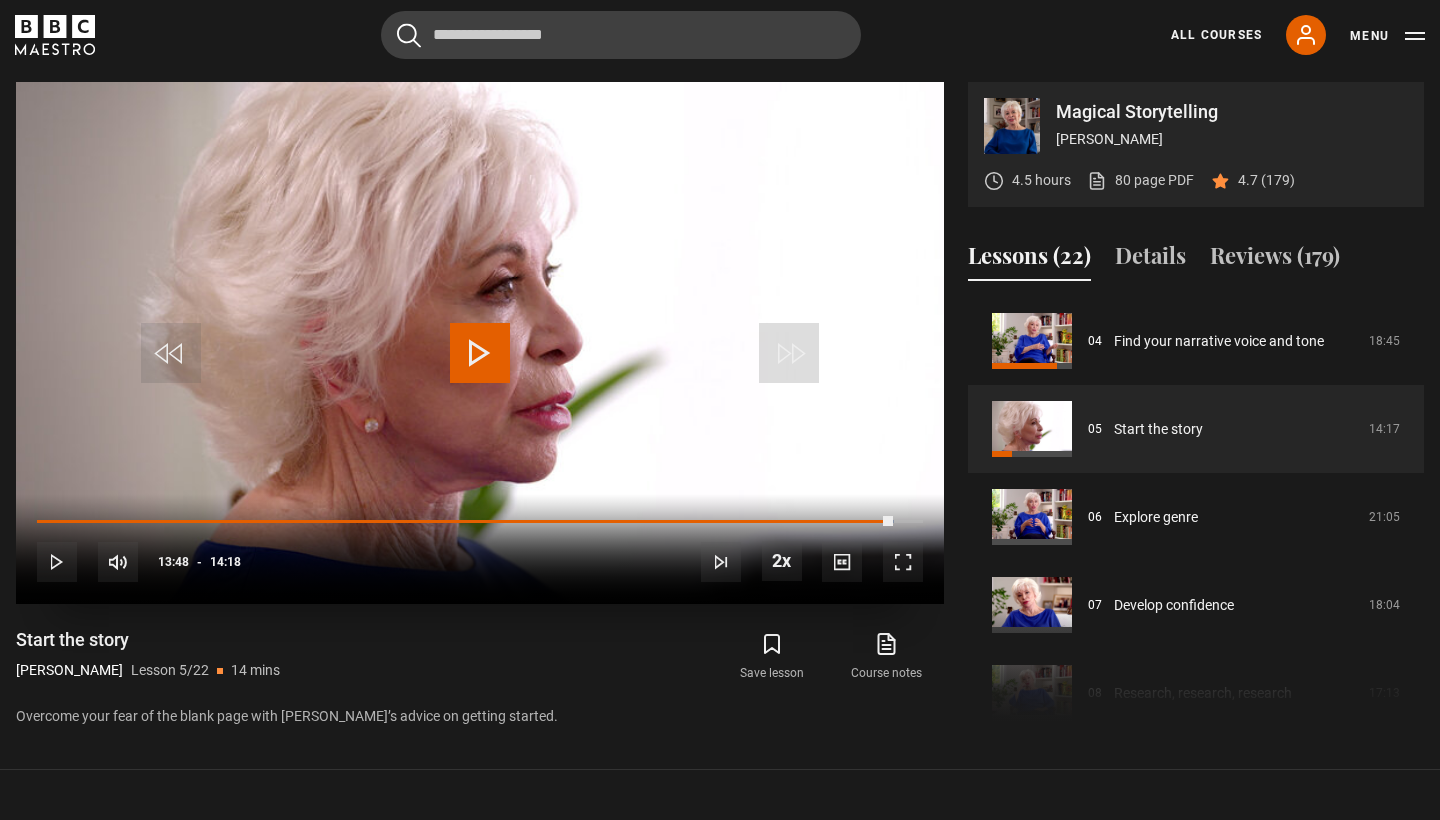 click at bounding box center [480, 353] 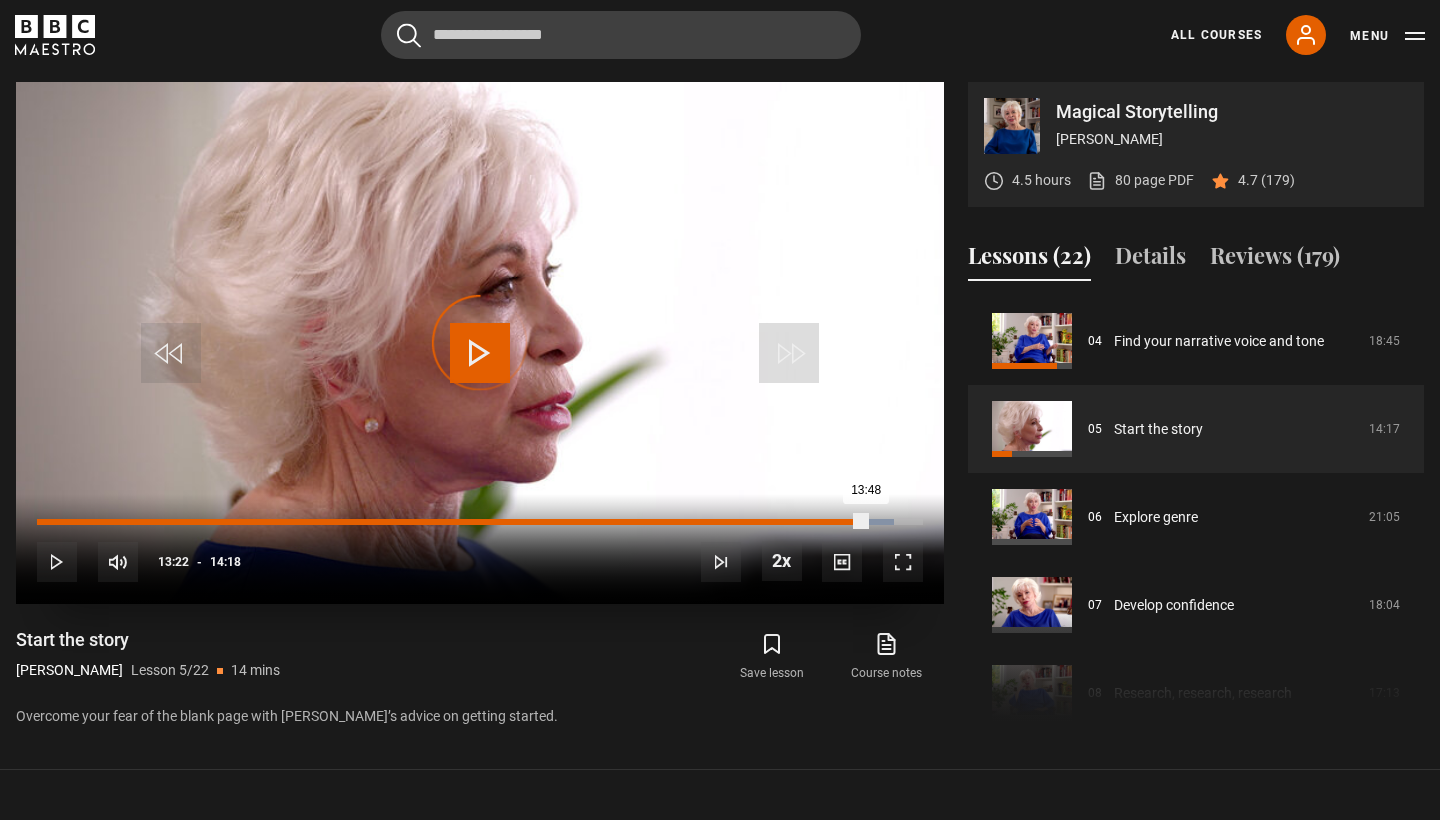 click on "Loaded :  96.73% 13:22 13:48" at bounding box center (480, 522) 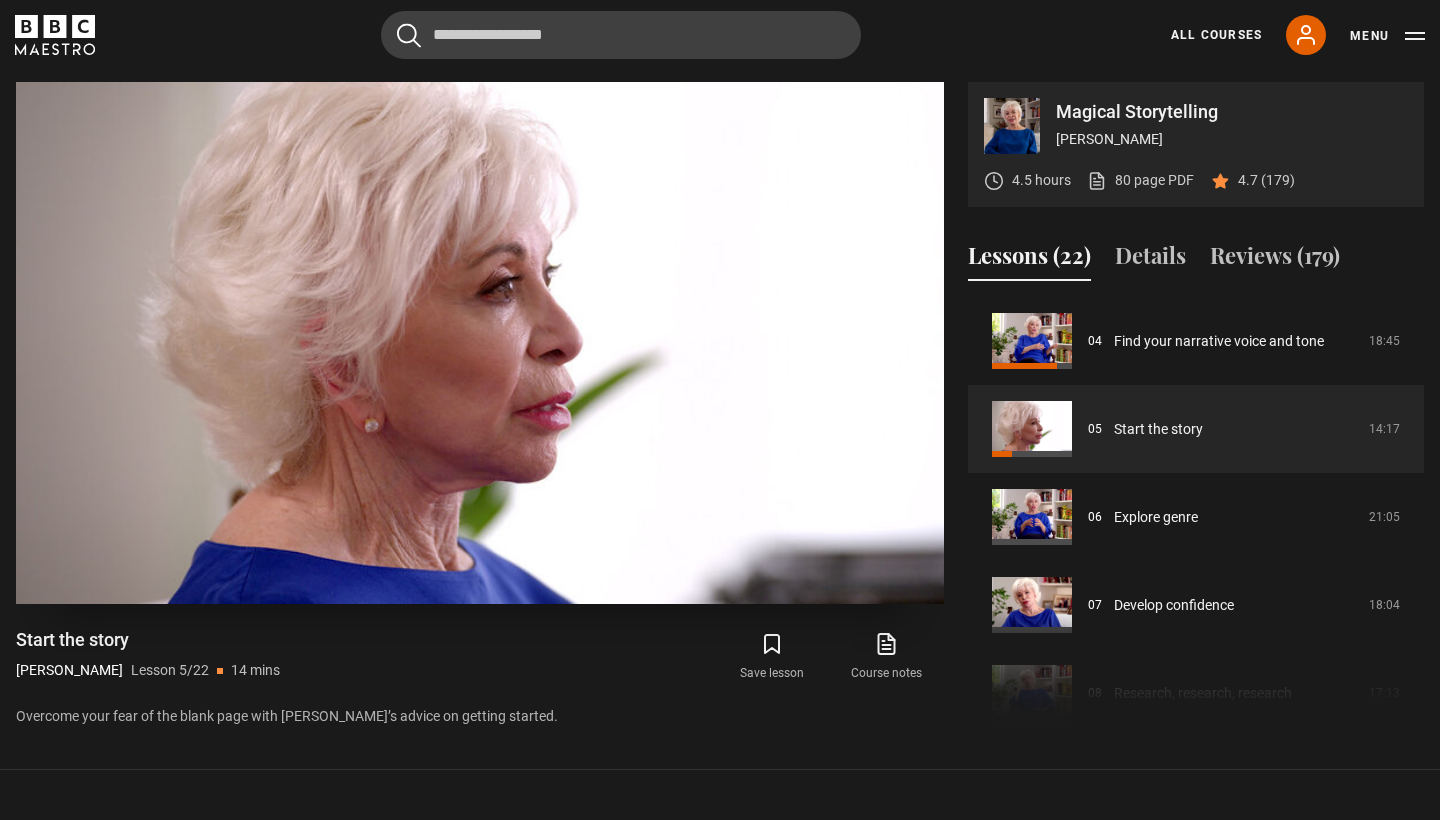 click at bounding box center (480, 343) 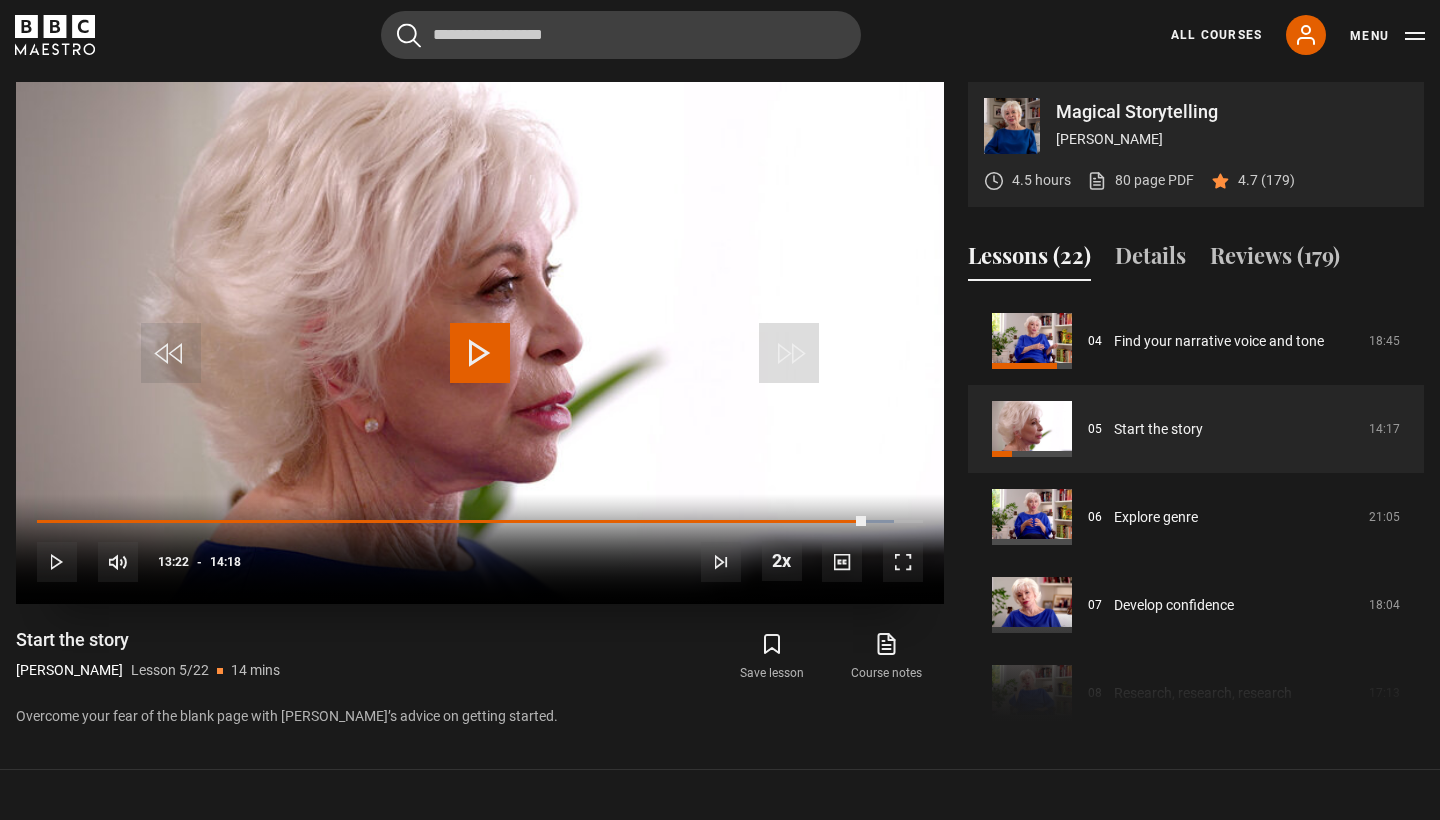 click at bounding box center (480, 353) 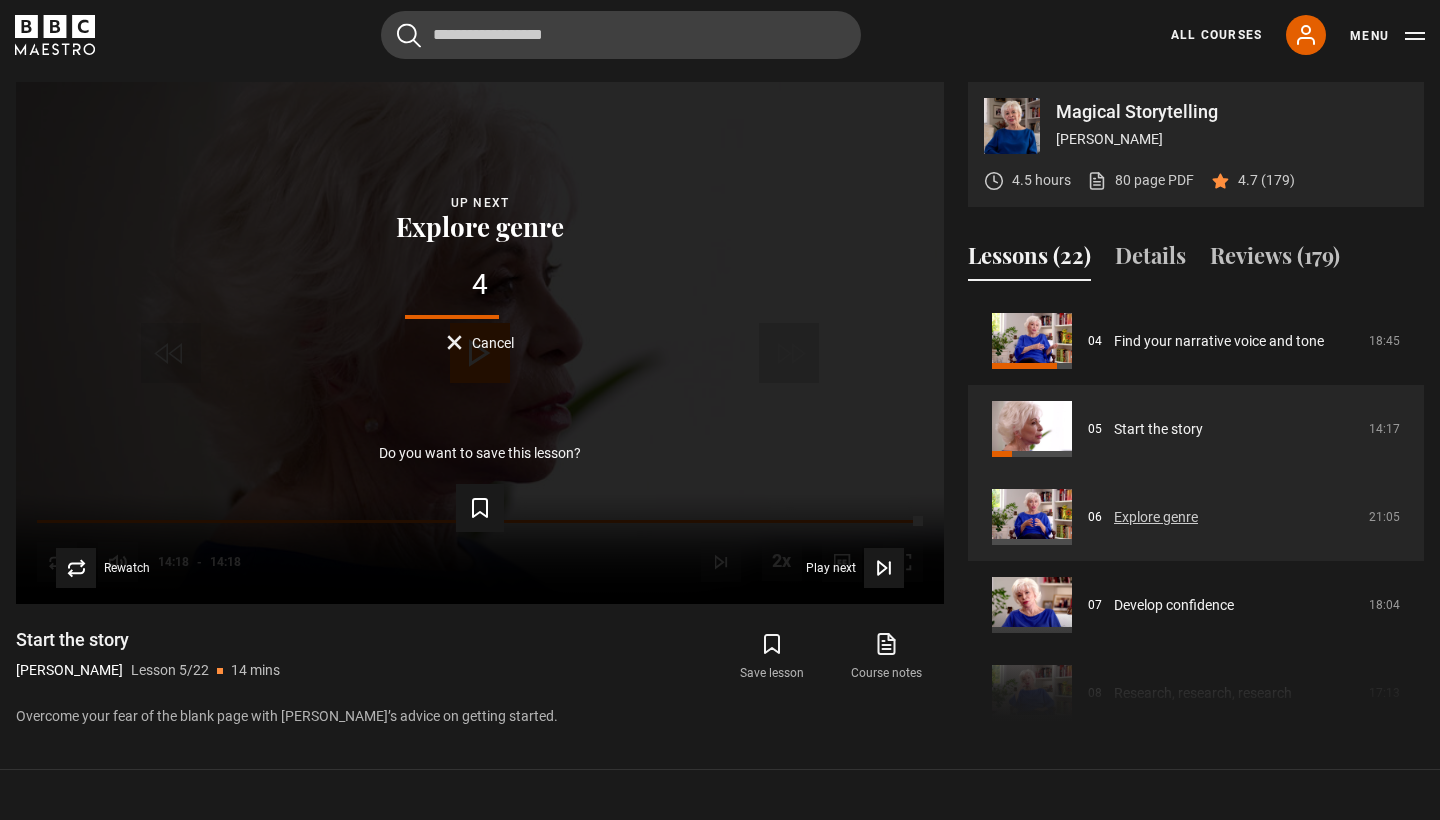 click on "Explore genre" at bounding box center (1156, 517) 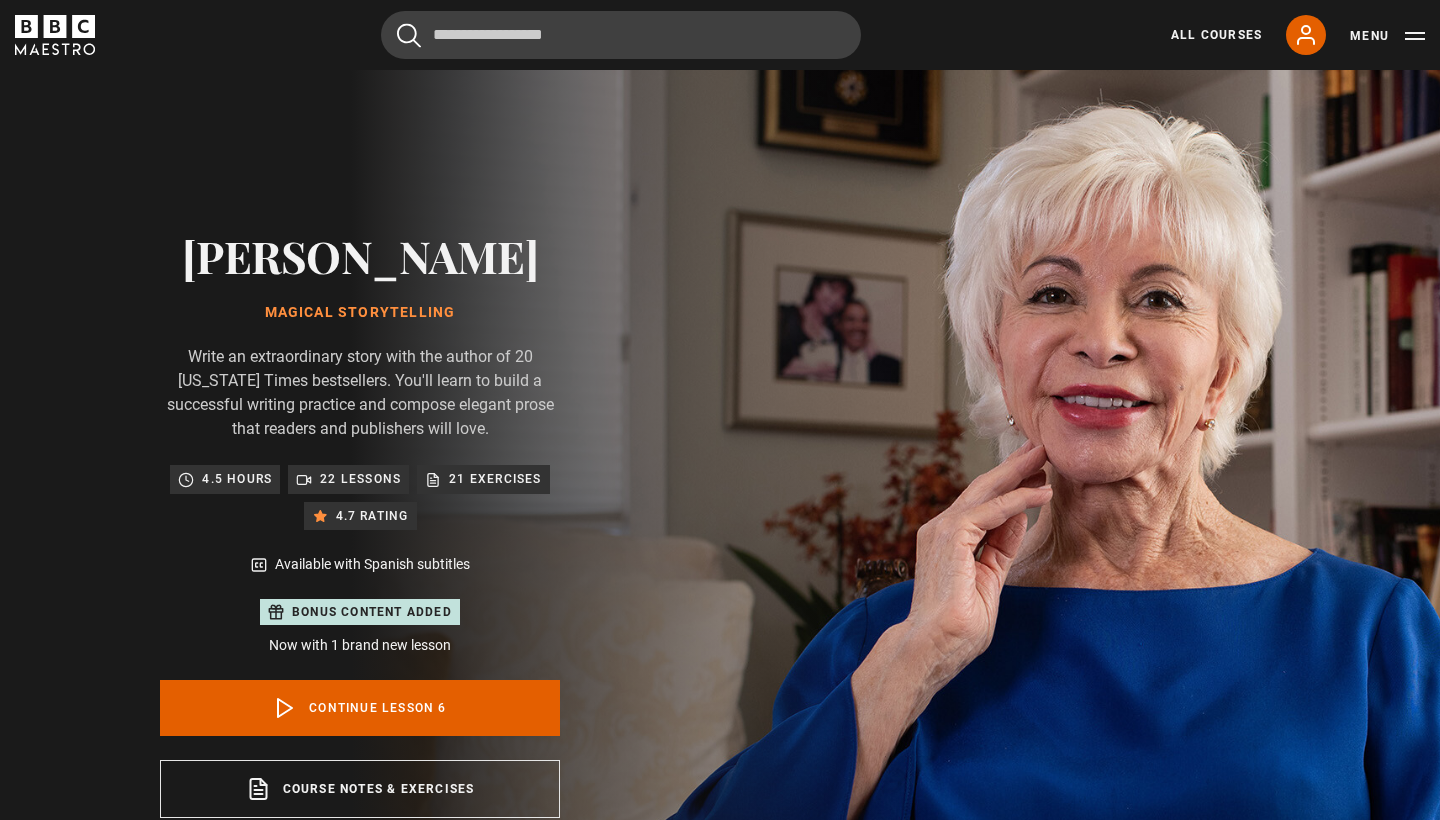 scroll, scrollTop: 976, scrollLeft: 0, axis: vertical 